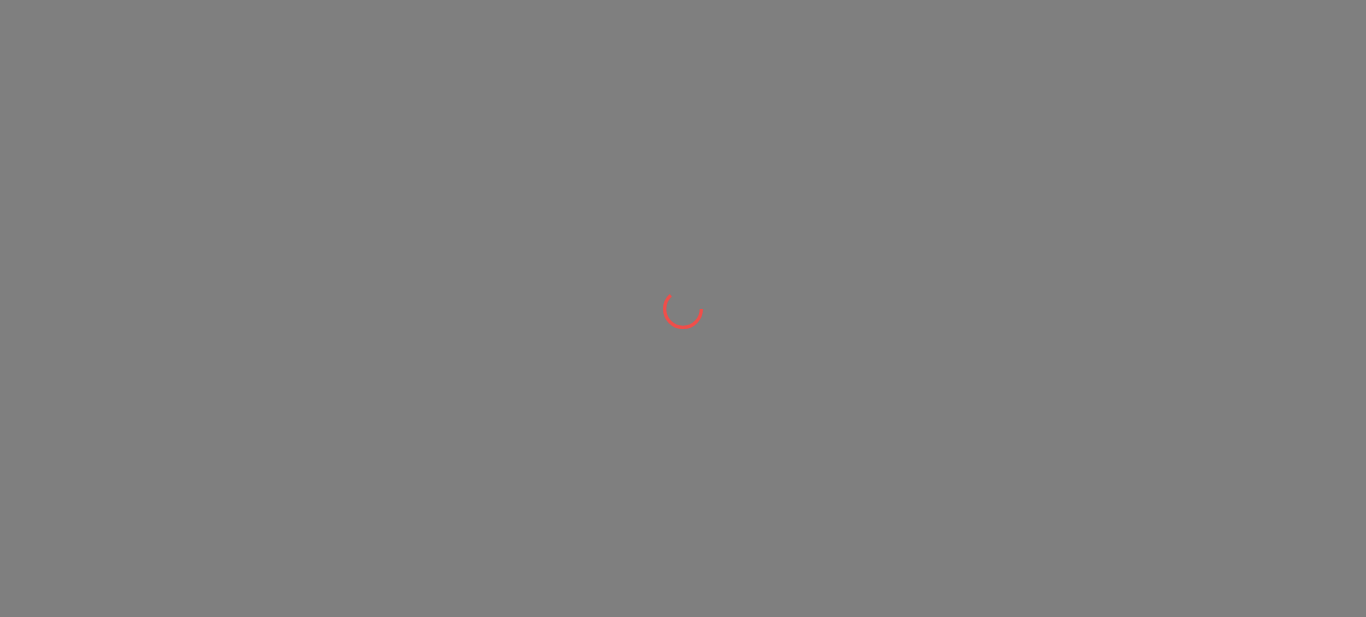 scroll, scrollTop: 0, scrollLeft: 0, axis: both 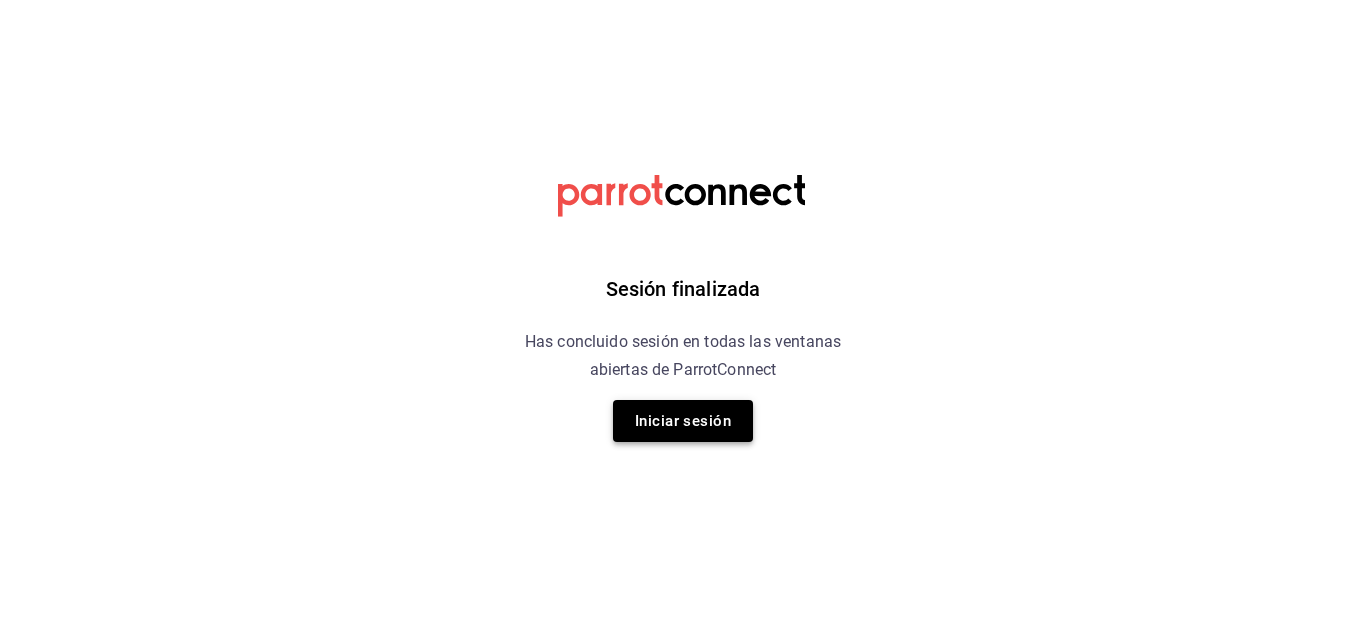 click on "Iniciar sesión" at bounding box center (683, 421) 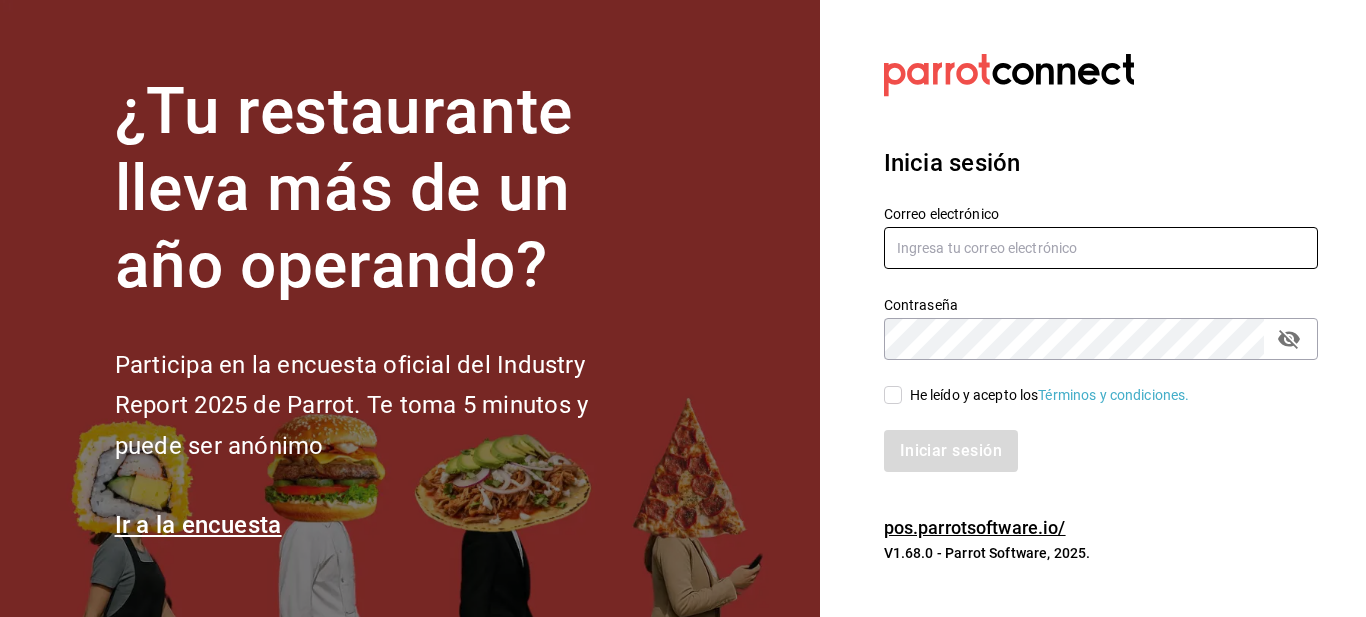 type on "lamarquetadel7bonampak@gmail.com" 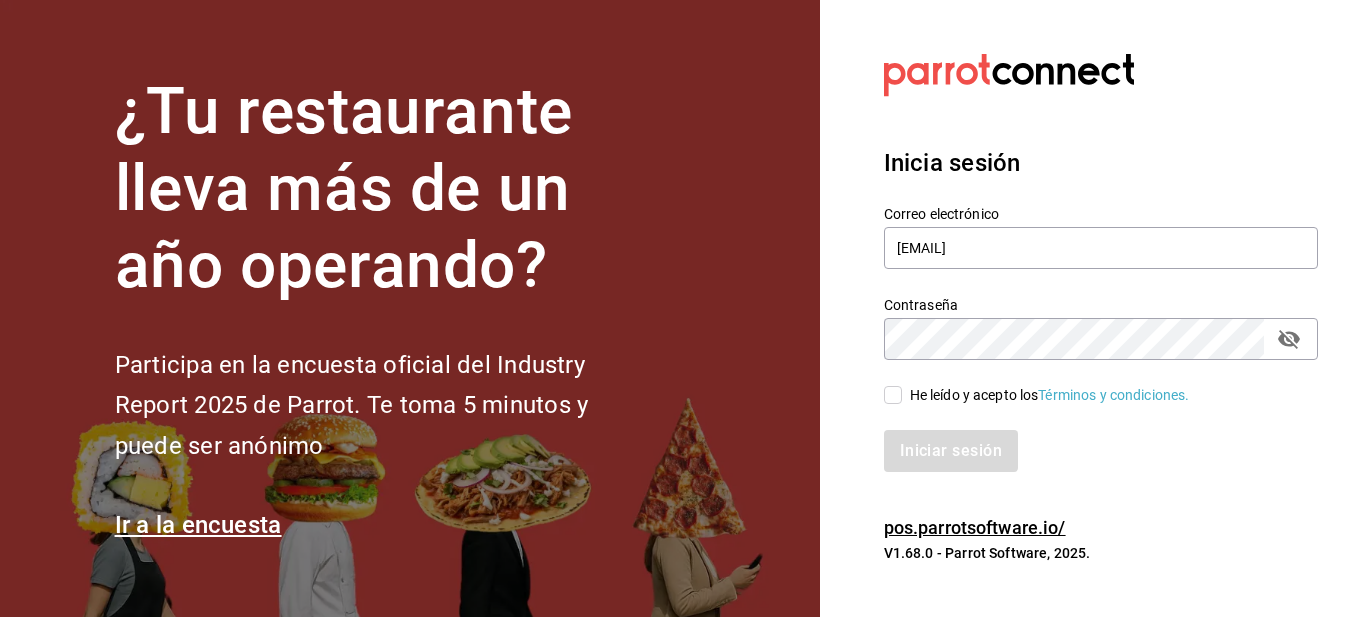 click on "He leído y acepto los  Términos y condiciones." at bounding box center [893, 395] 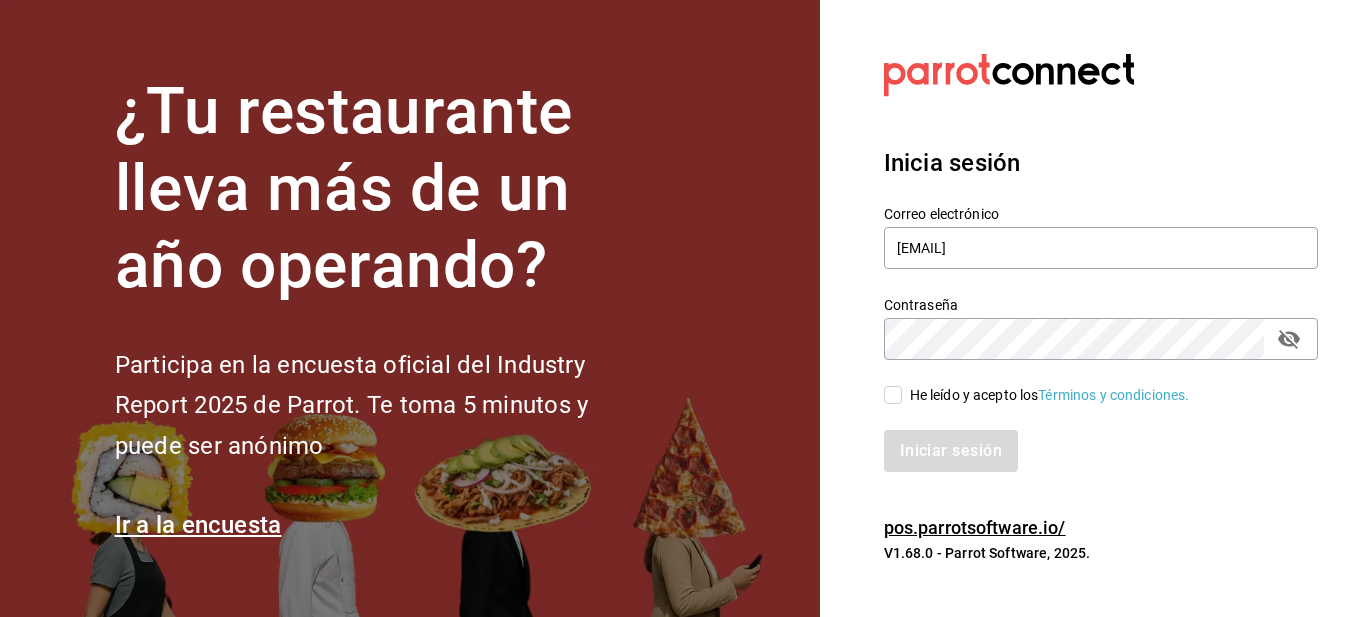 checkbox on "true" 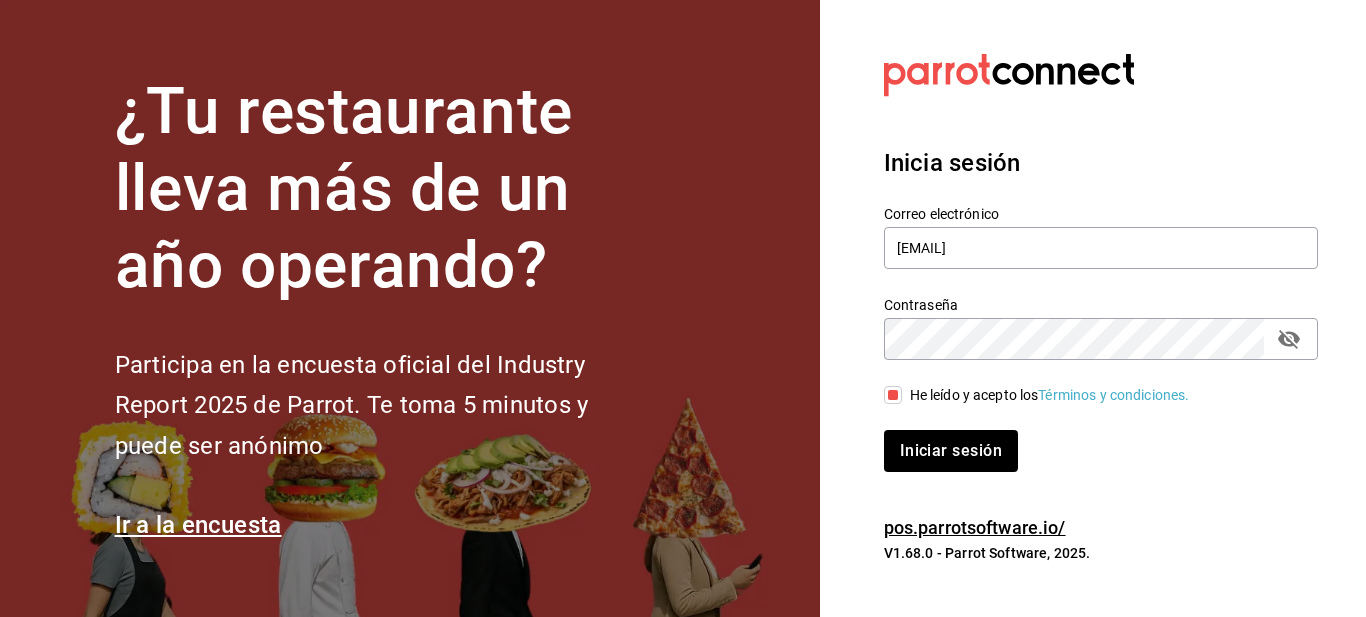 click 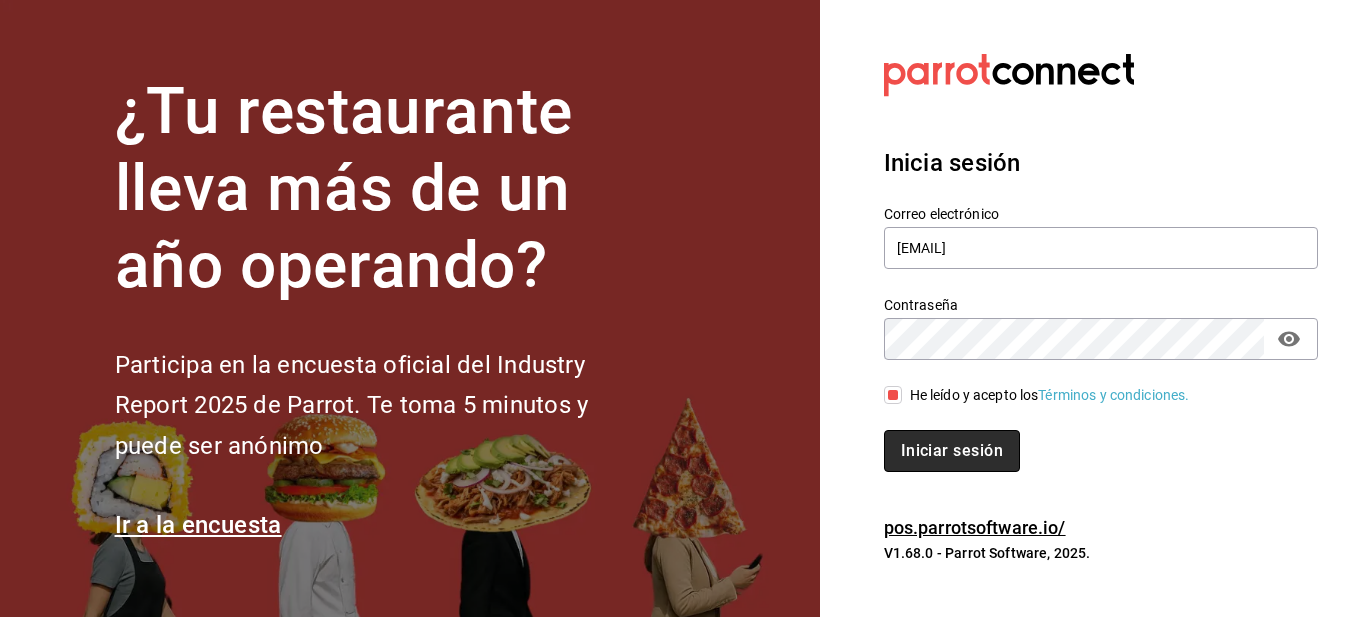 click on "Iniciar sesión" at bounding box center [952, 451] 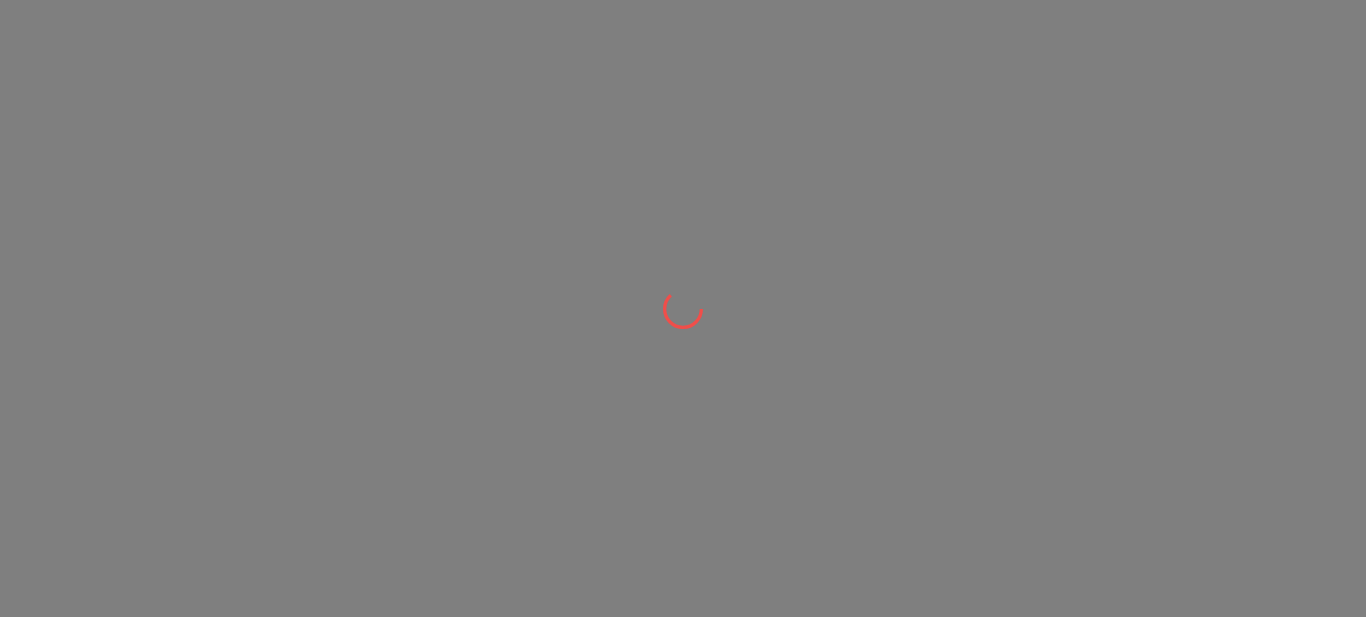 scroll, scrollTop: 0, scrollLeft: 0, axis: both 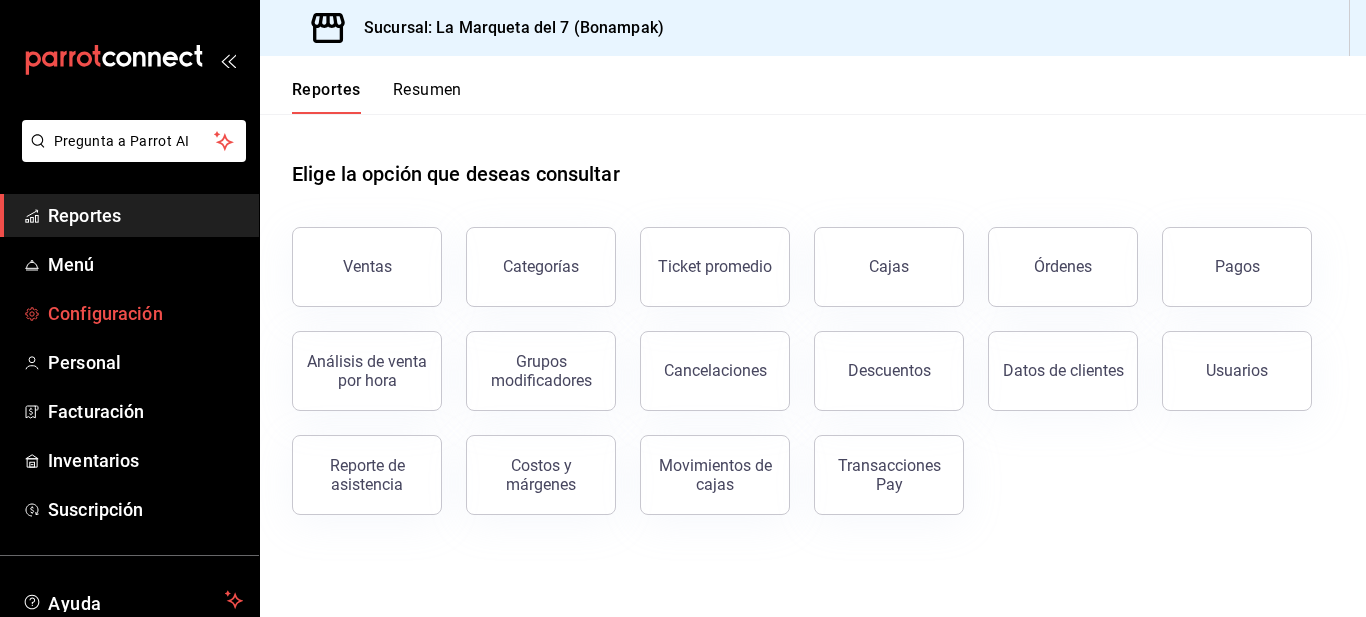 click on "Configuración" at bounding box center [145, 313] 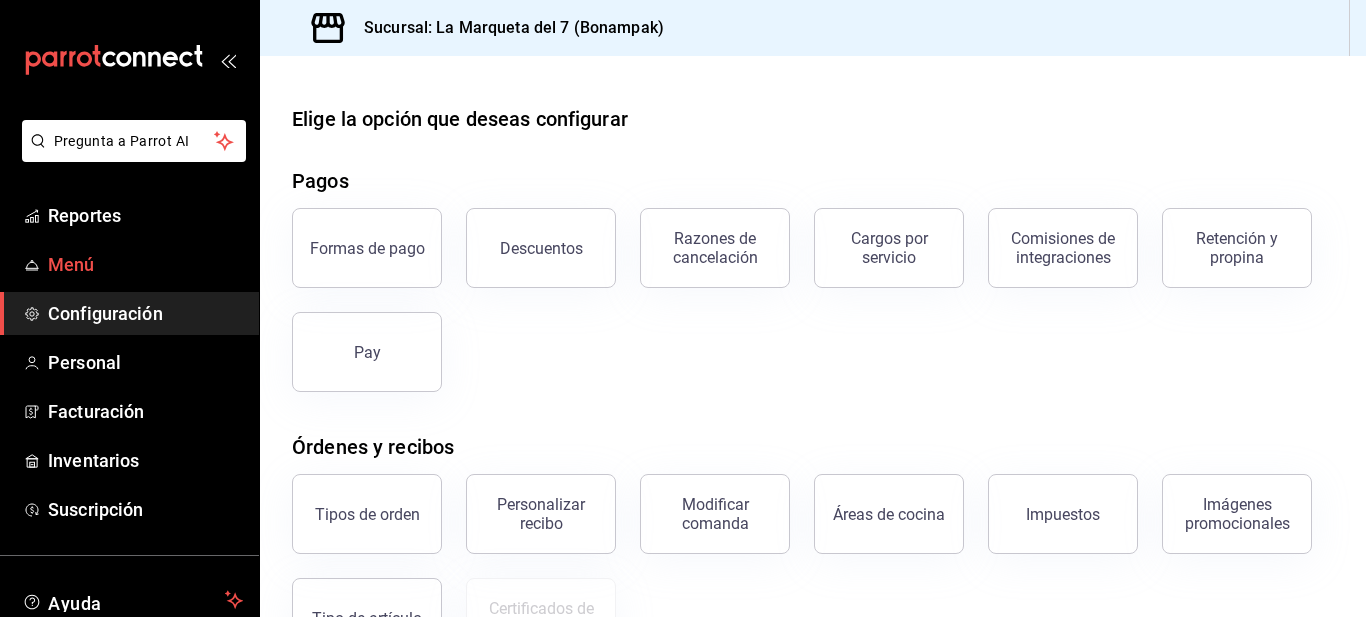 click on "Menú" at bounding box center [129, 264] 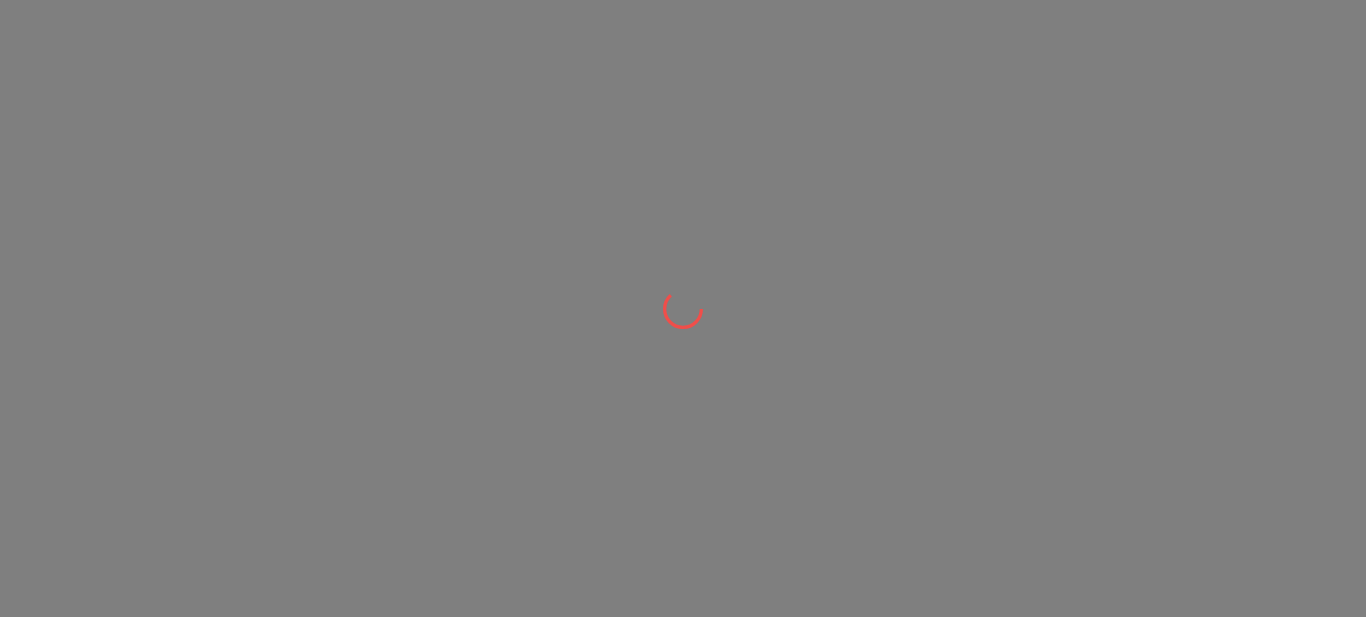 scroll, scrollTop: 0, scrollLeft: 0, axis: both 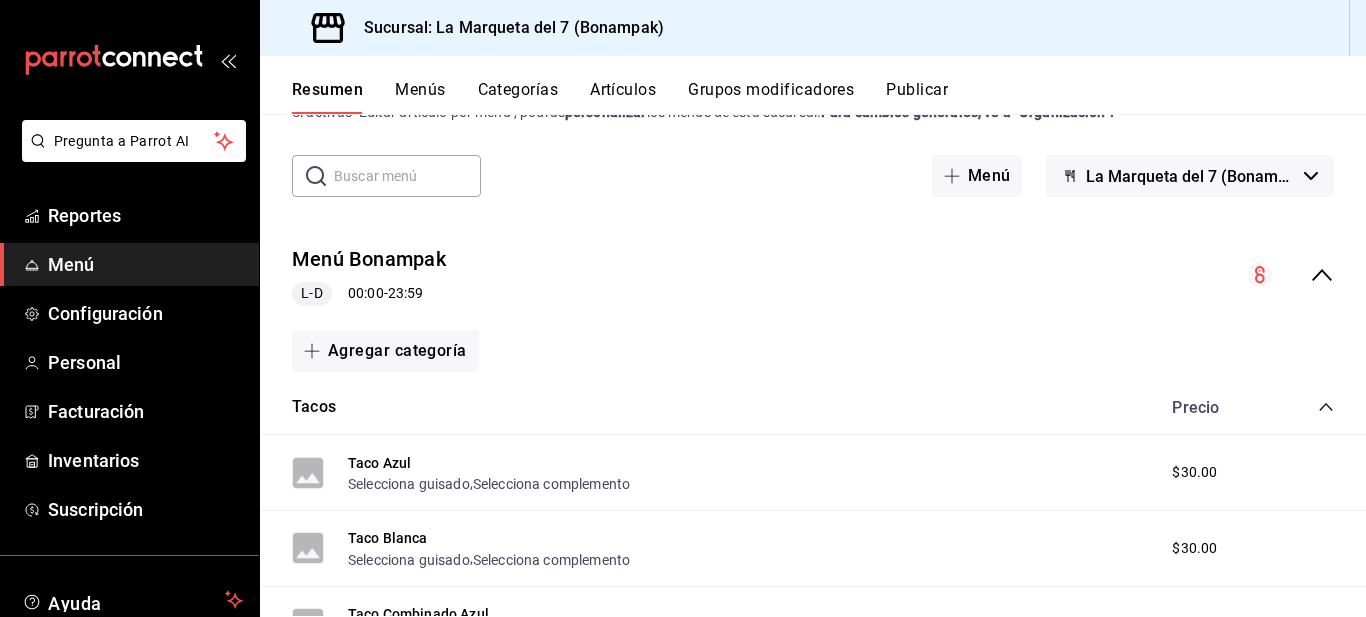 click on "Menús" at bounding box center [420, 97] 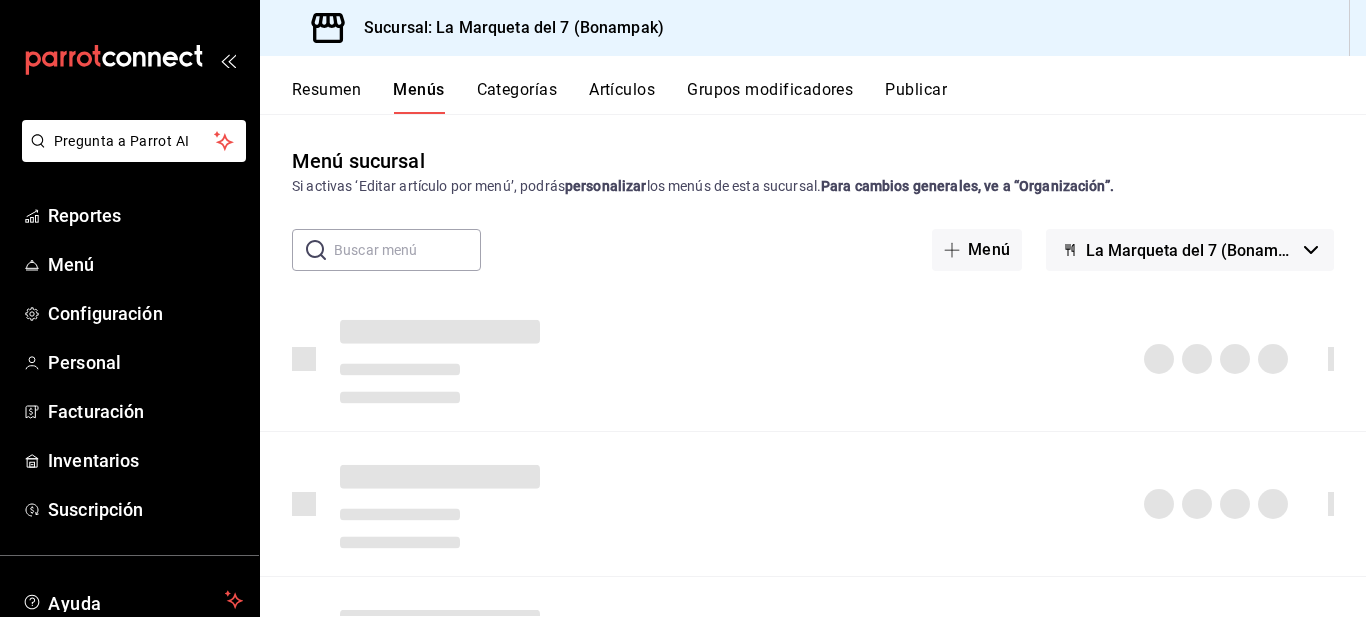 scroll, scrollTop: 0, scrollLeft: 0, axis: both 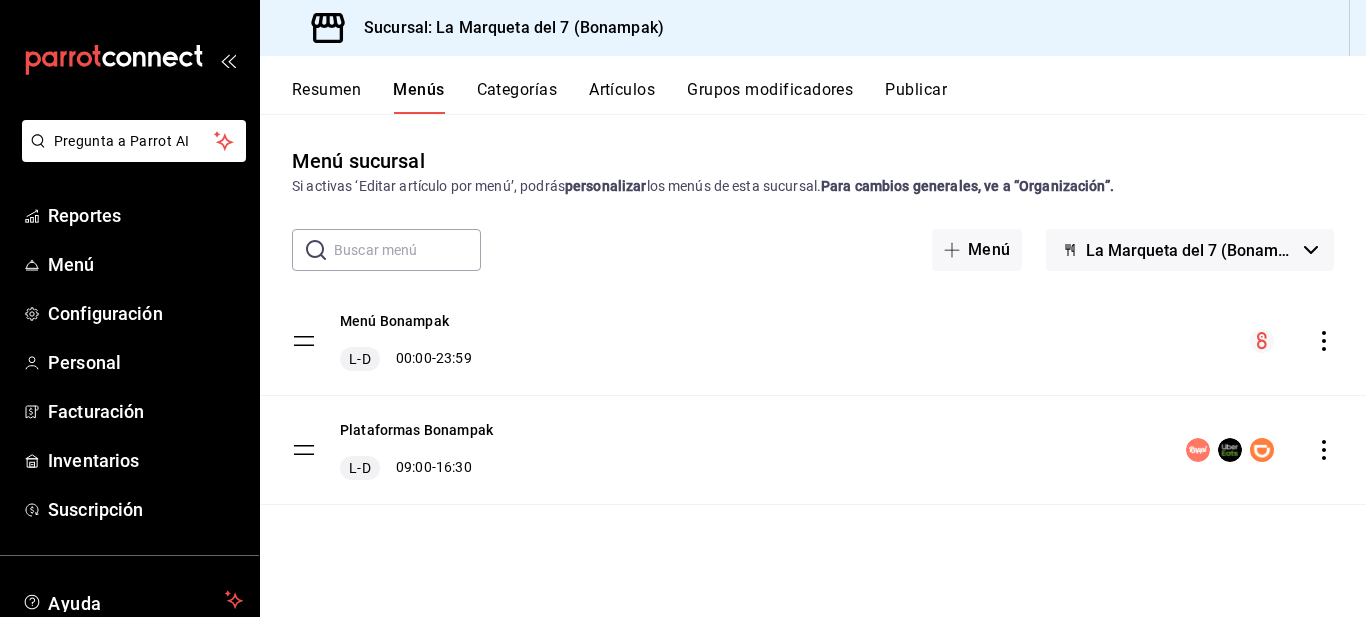 click 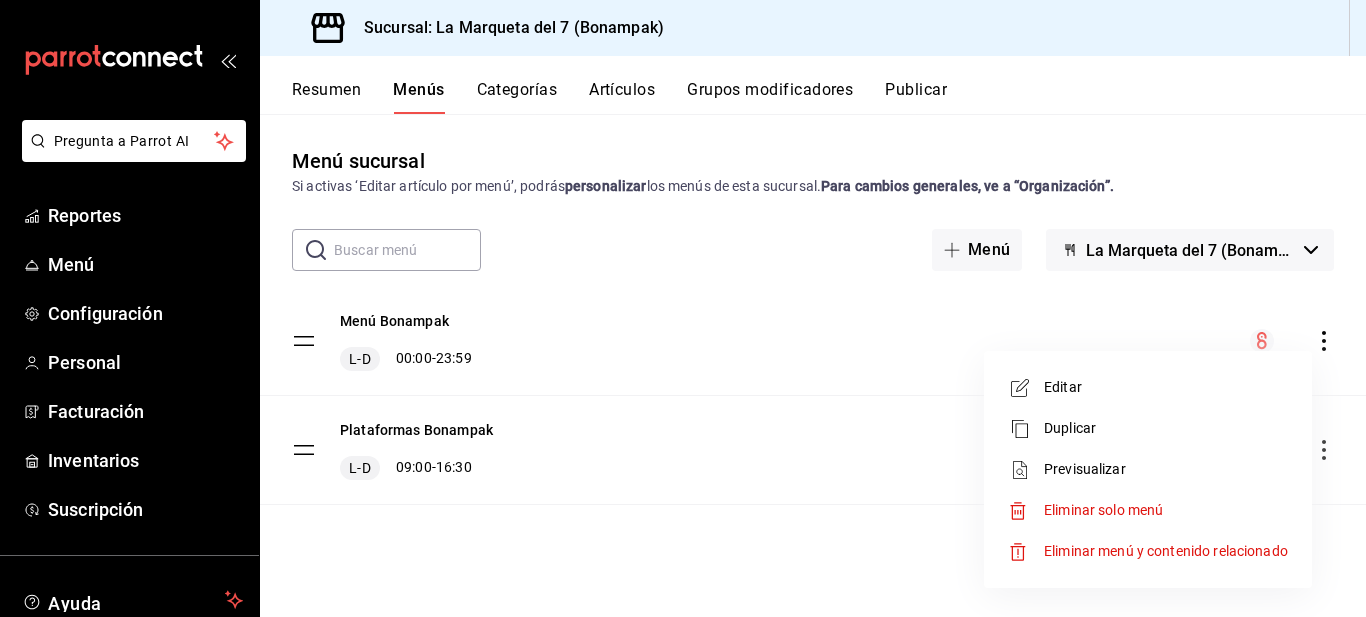 drag, startPoint x: 540, startPoint y: 388, endPoint x: 561, endPoint y: 352, distance: 41.677334 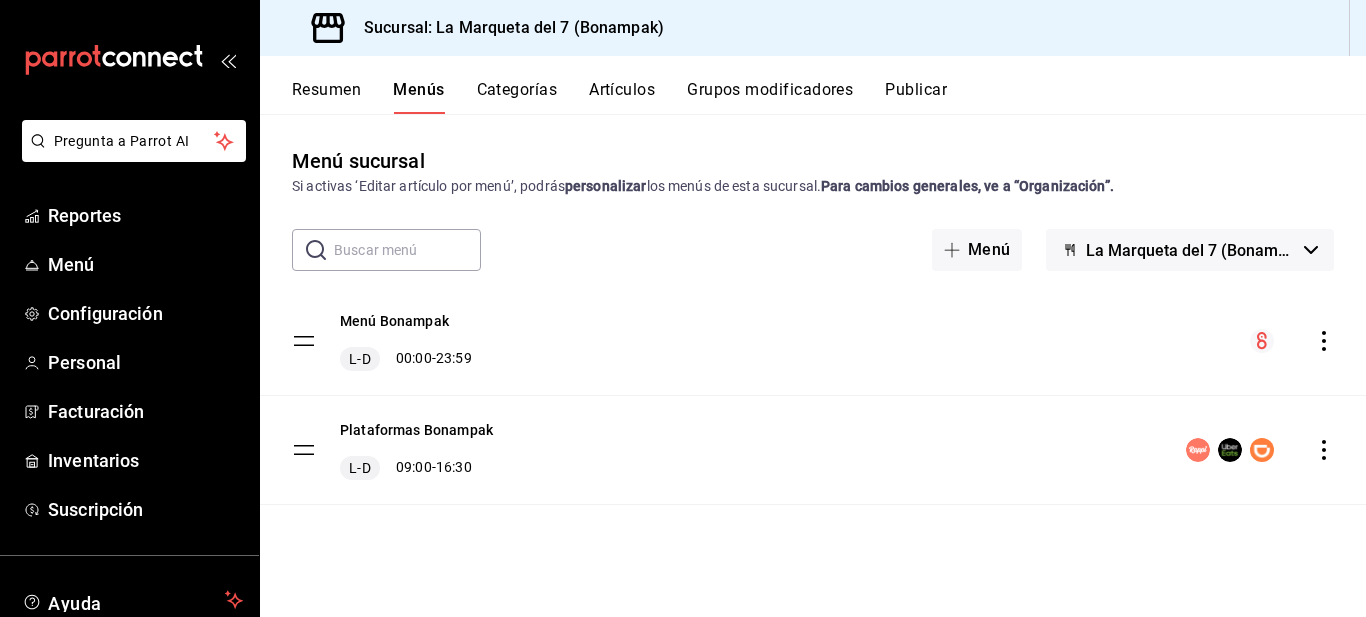 click on "Menú Bonampak L-D 00:00  -  23:59" at bounding box center [813, 341] 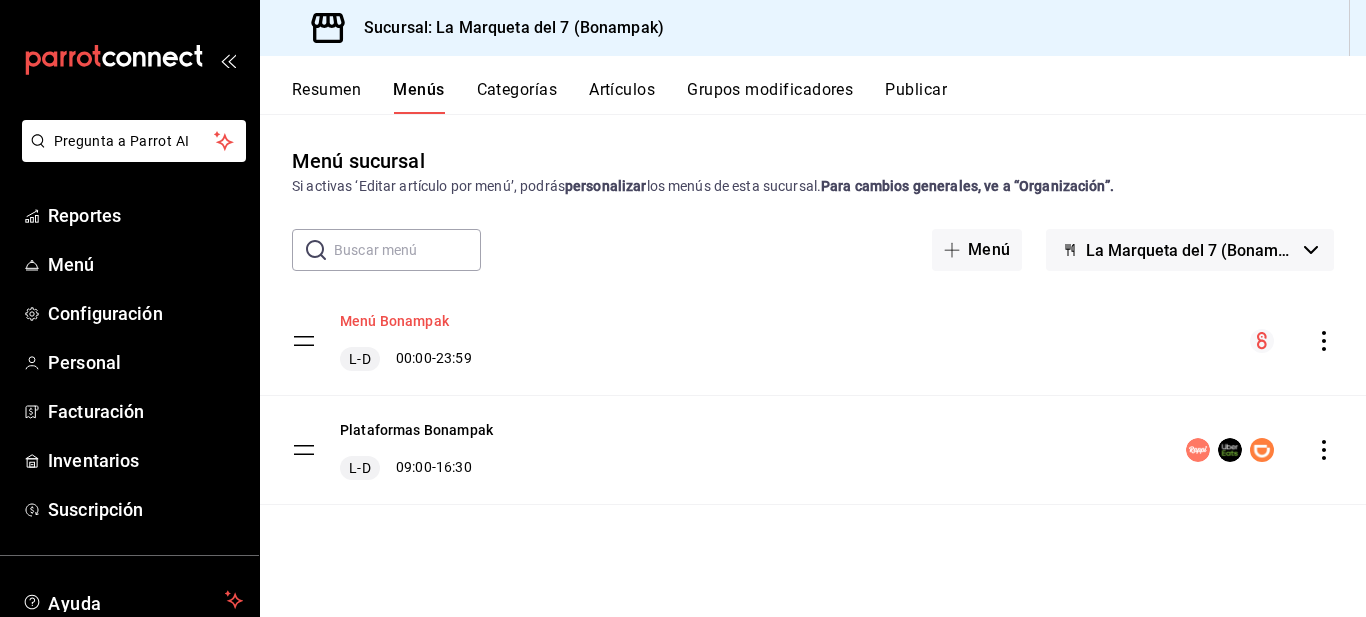 click on "Menú Bonampak" at bounding box center [394, 321] 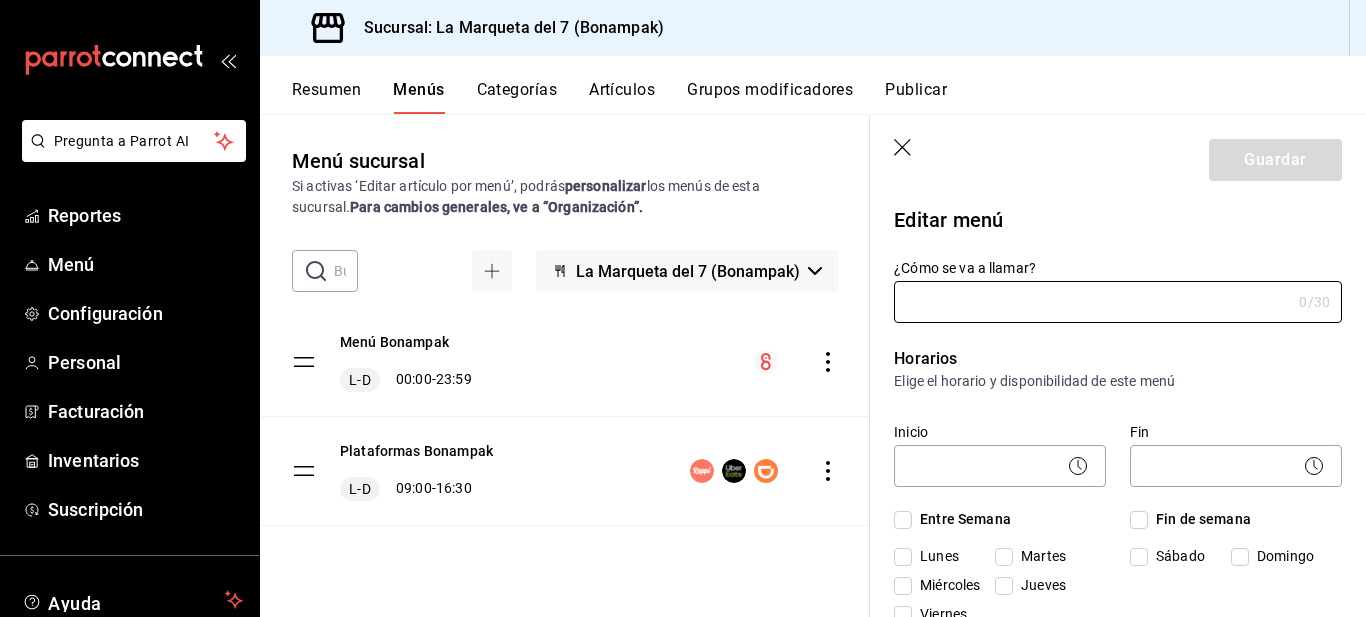 type on "Menú Bonampak" 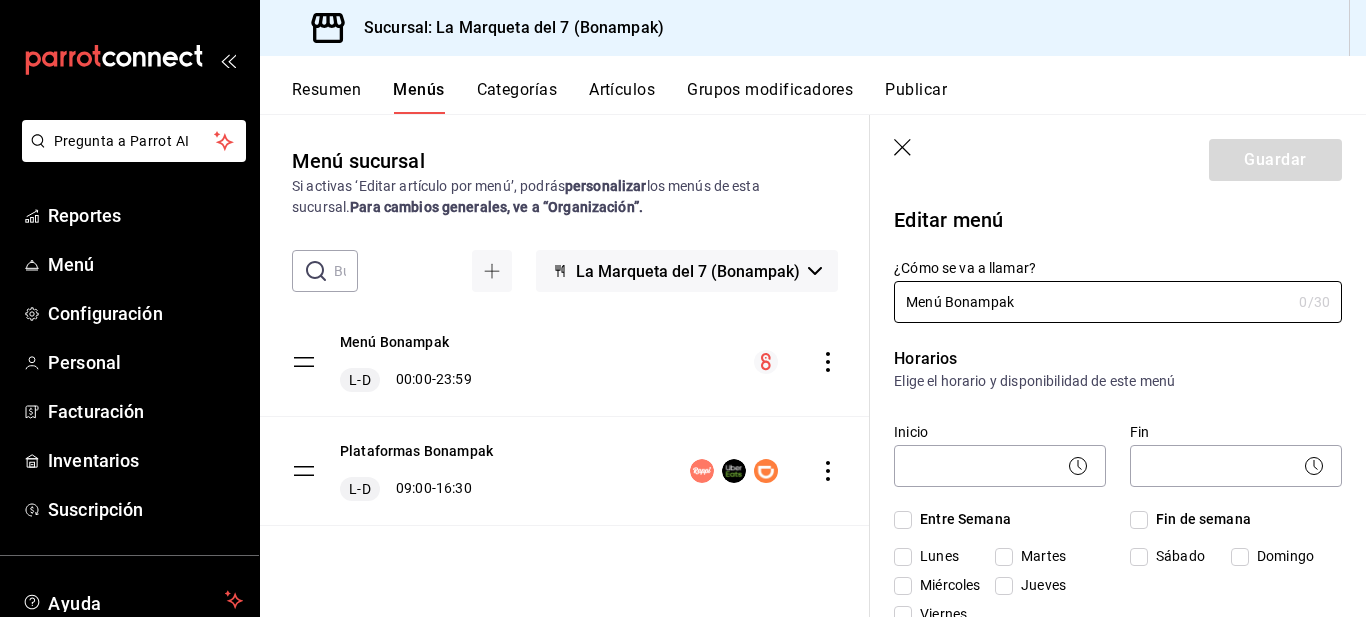 checkbox on "true" 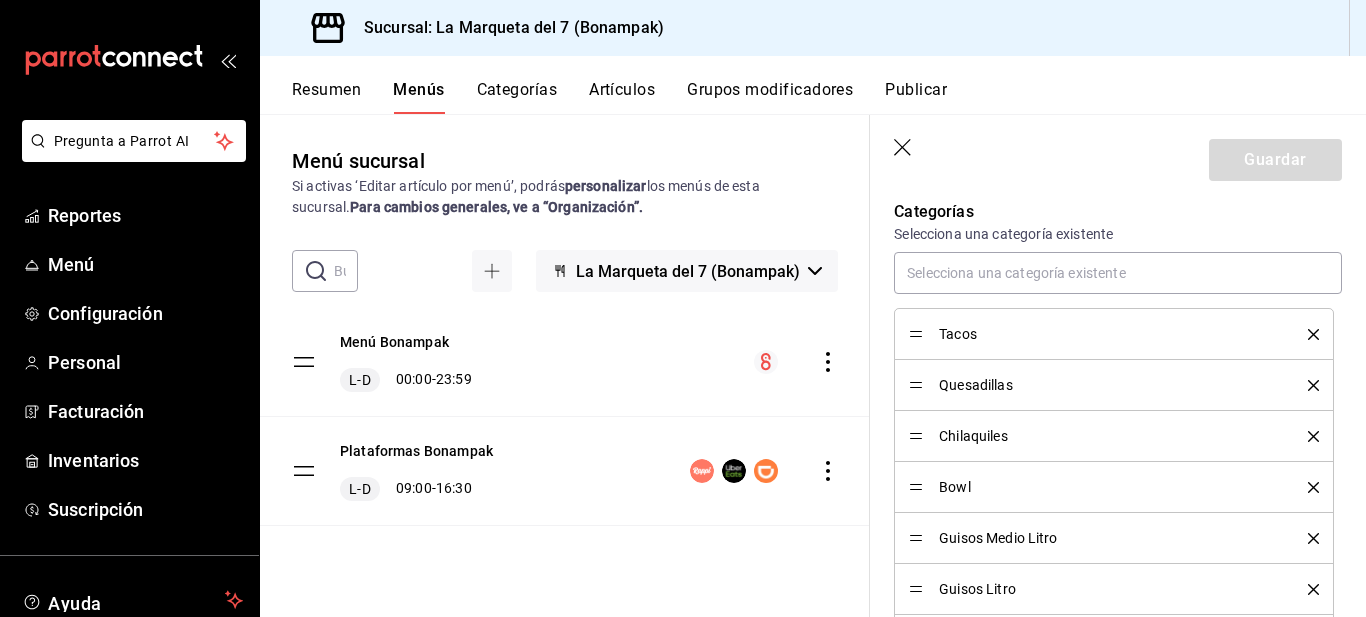 scroll, scrollTop: 679, scrollLeft: 0, axis: vertical 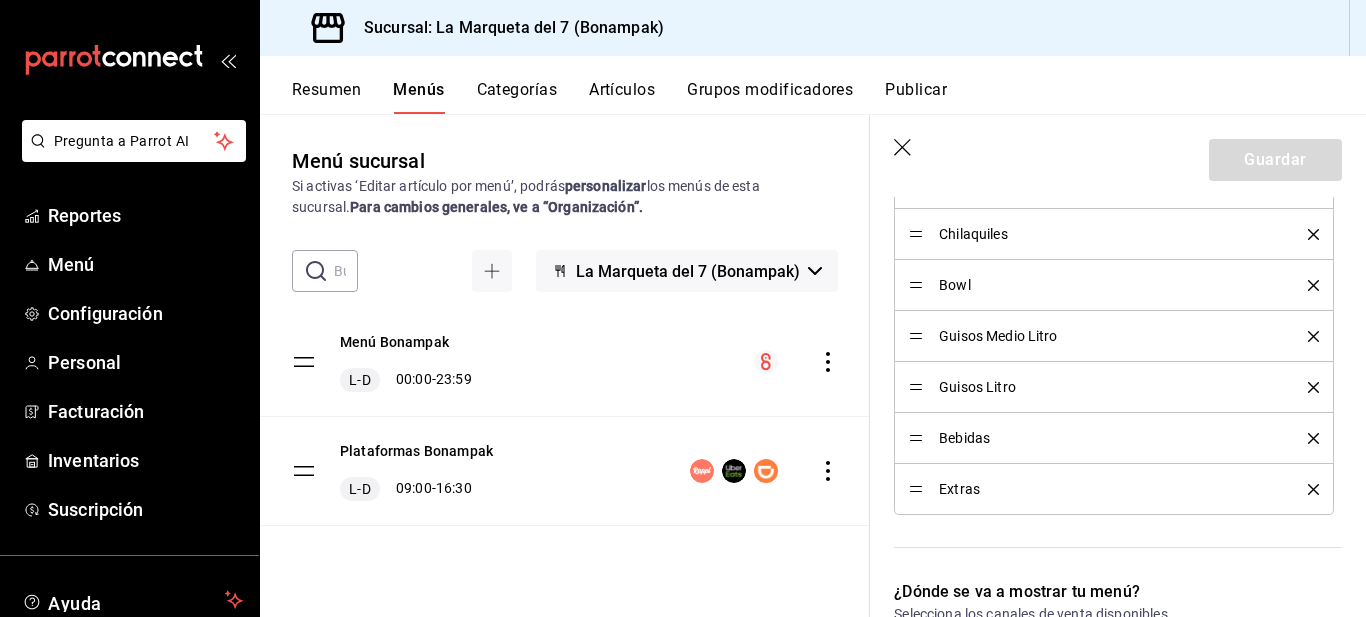 click on "Chilaquiles" at bounding box center (1108, 234) 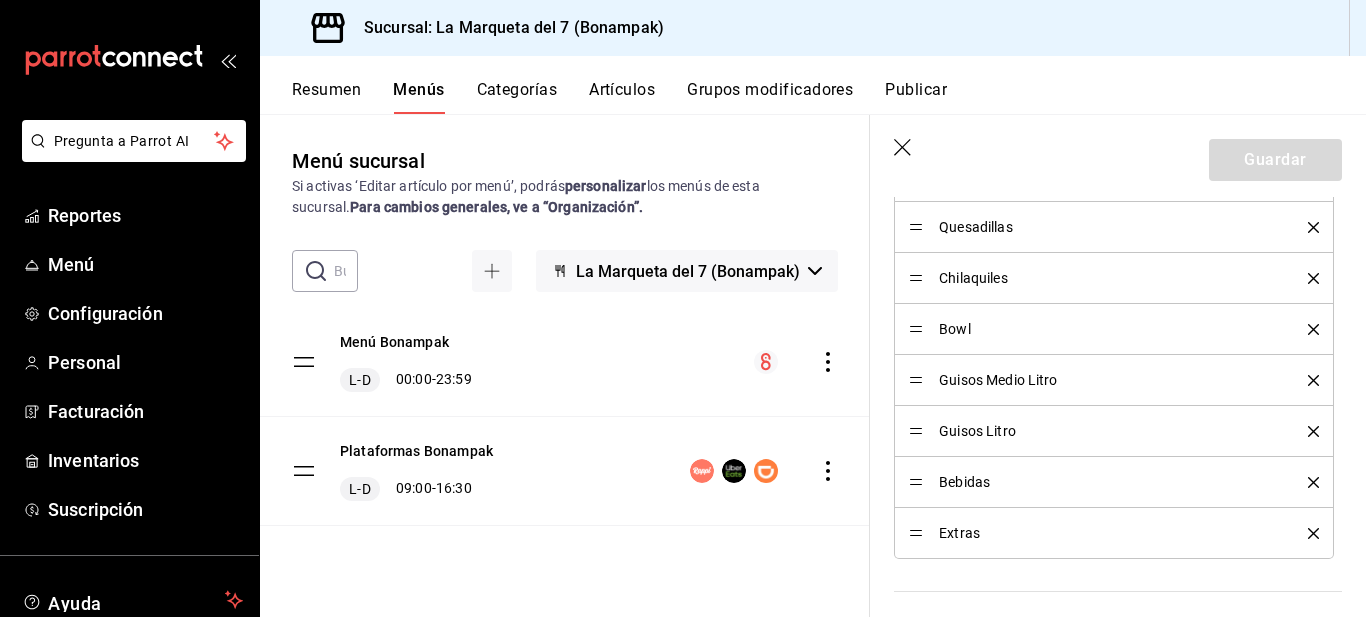 scroll, scrollTop: 674, scrollLeft: 0, axis: vertical 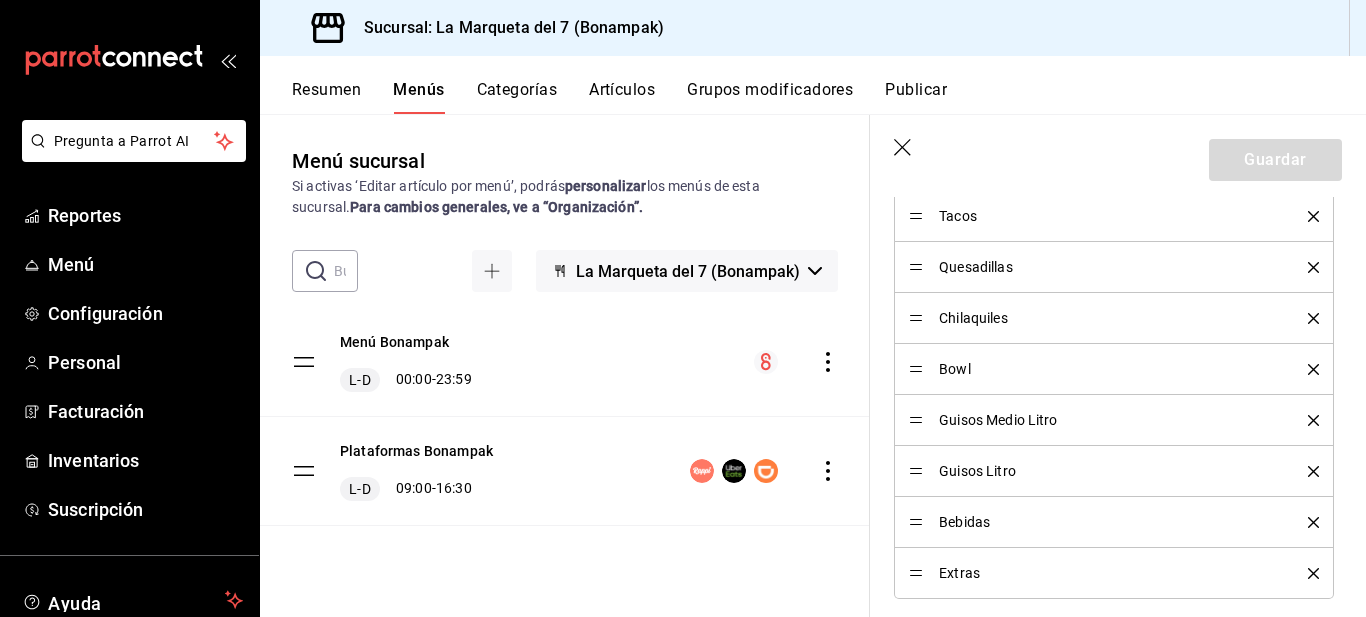 click on "Artículos" at bounding box center (622, 97) 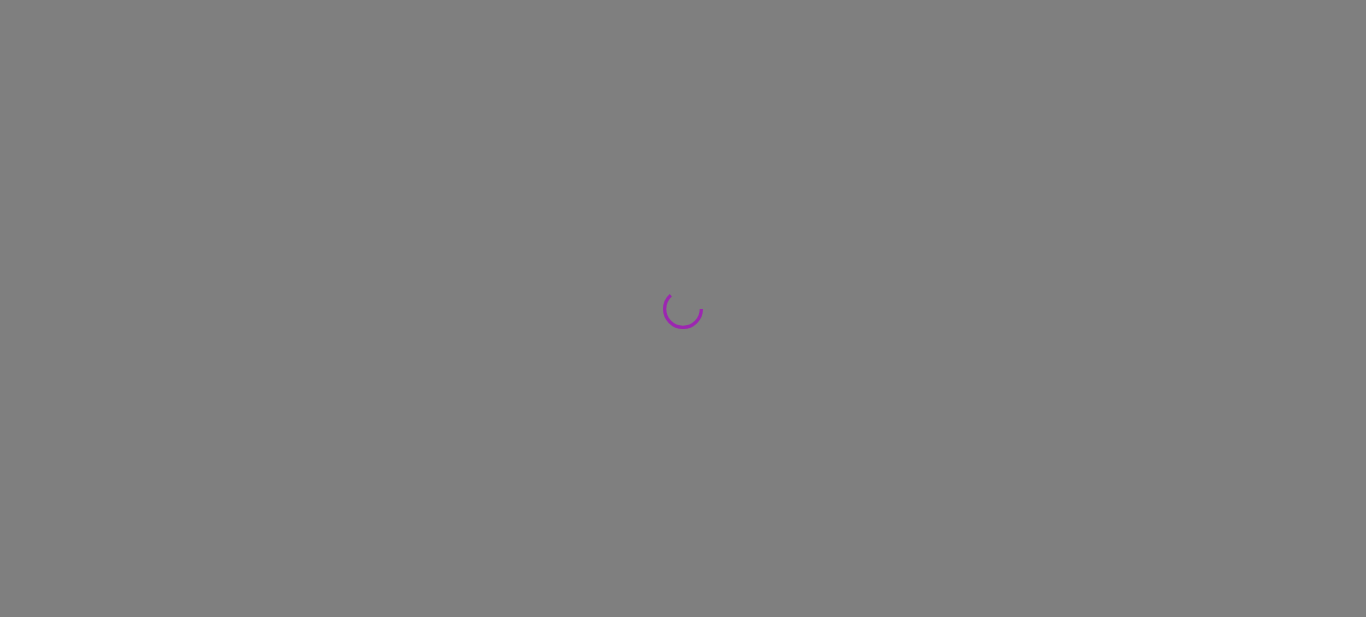 scroll, scrollTop: 0, scrollLeft: 0, axis: both 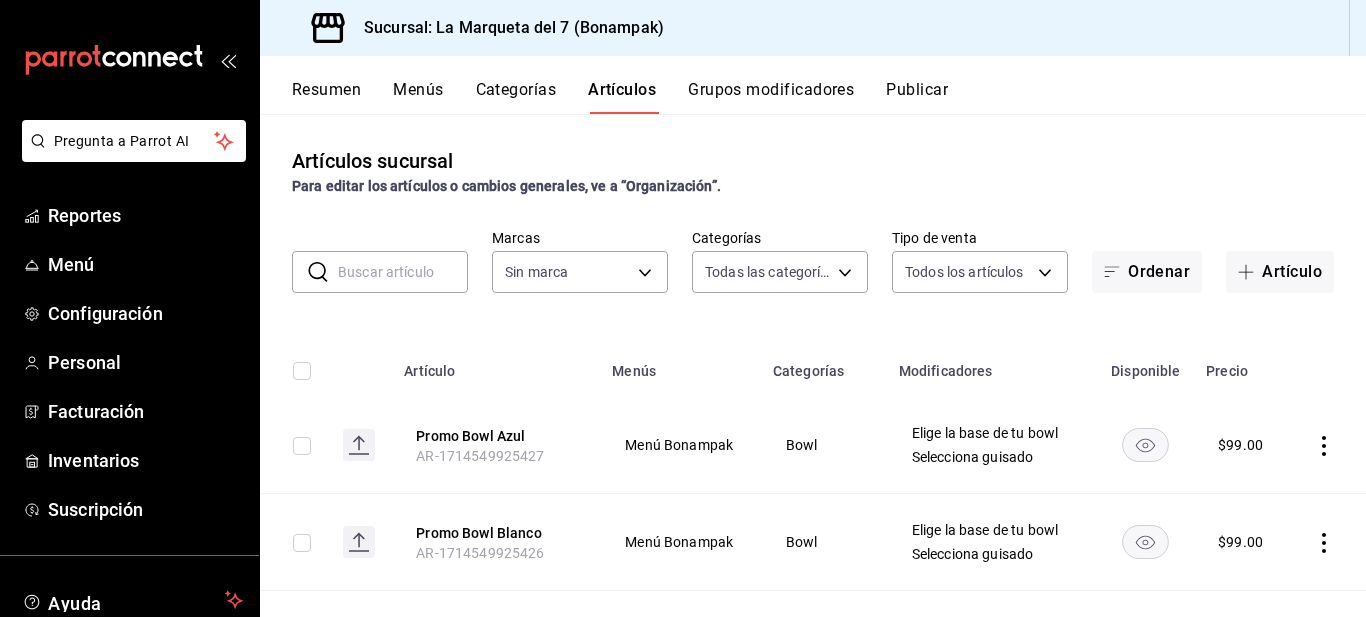 type on "[UUID]" 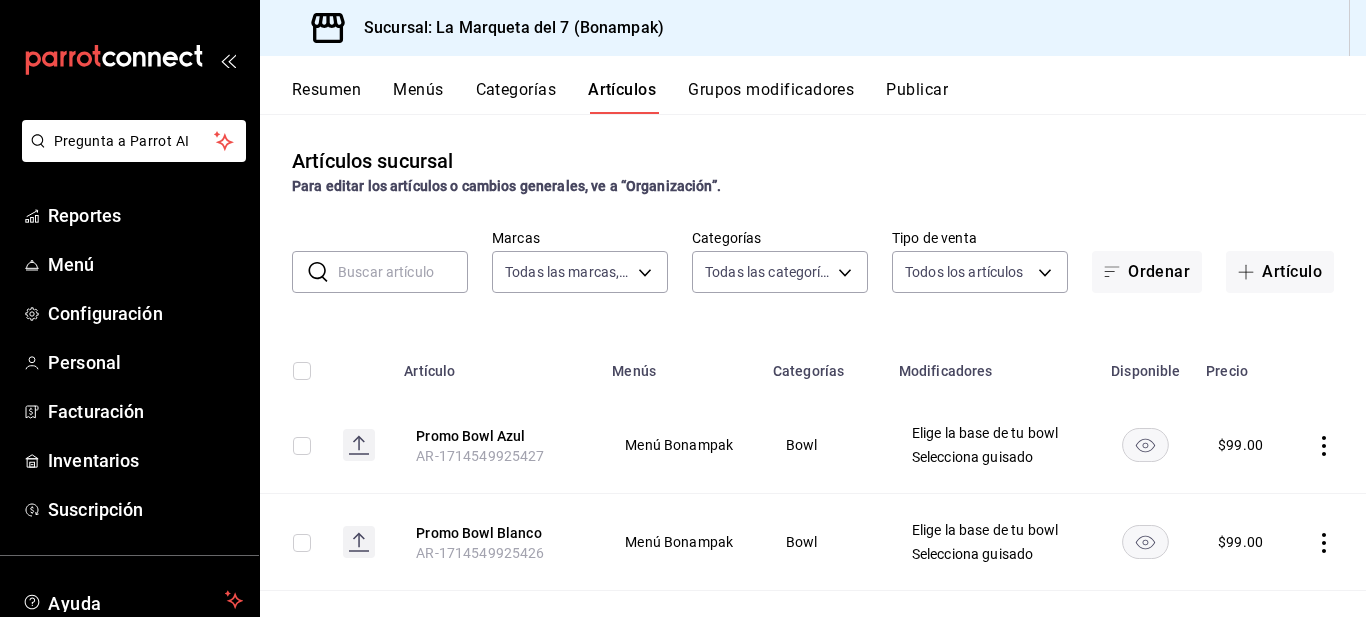 type on "[UUID]" 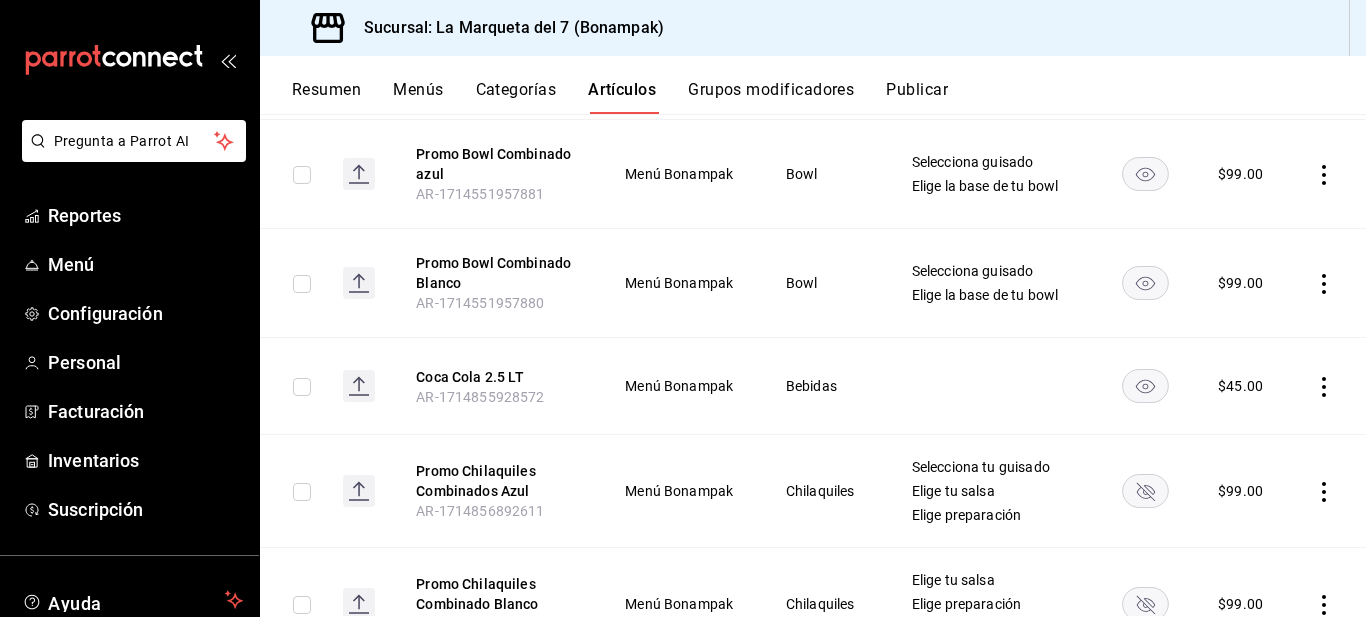 scroll, scrollTop: 487, scrollLeft: 0, axis: vertical 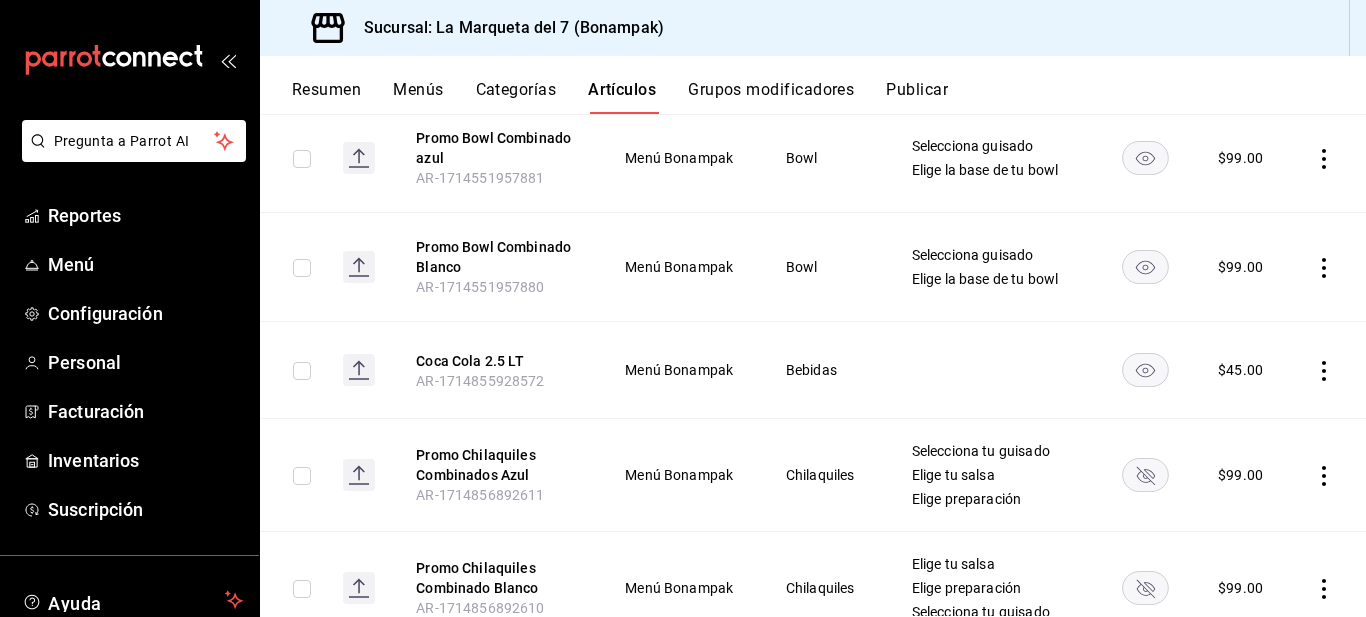 click 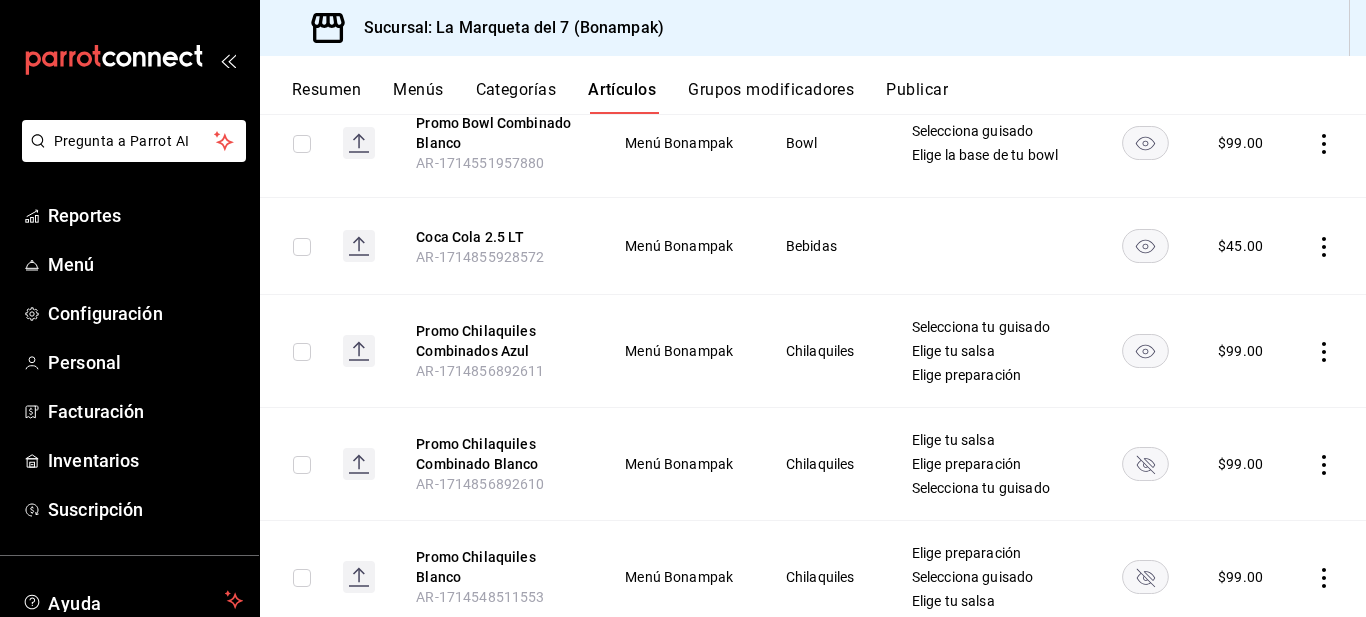 scroll, scrollTop: 637, scrollLeft: 0, axis: vertical 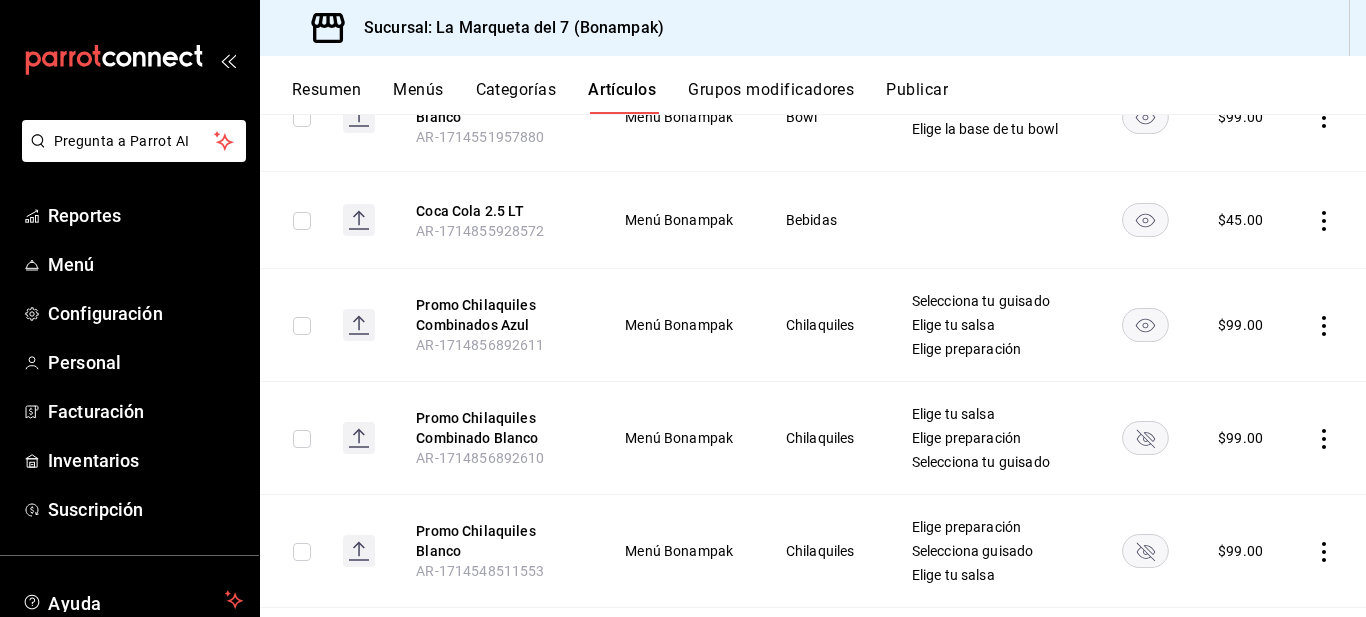 click 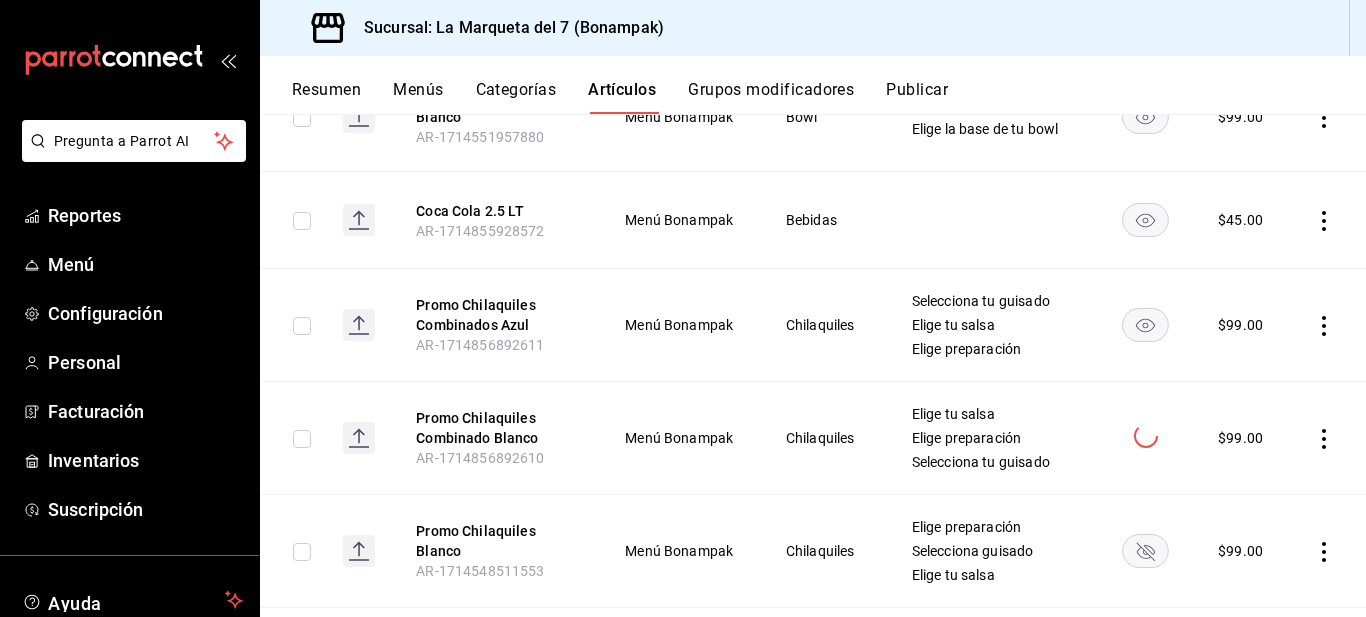 click 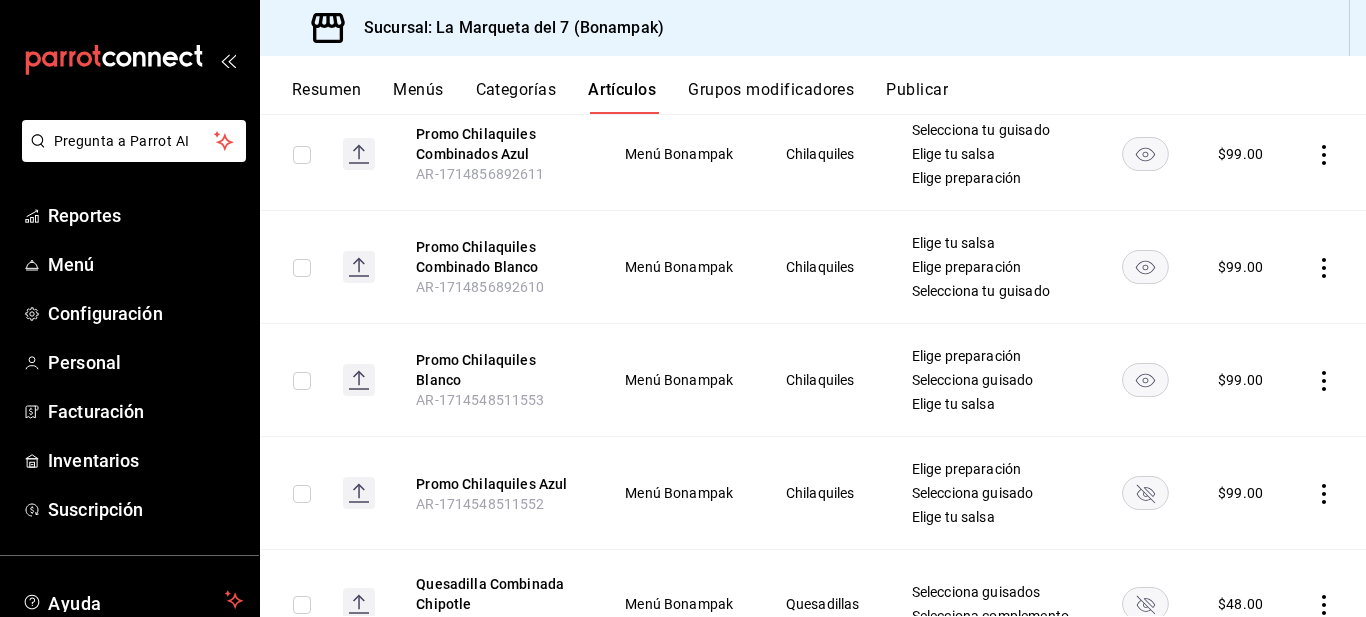 scroll, scrollTop: 860, scrollLeft: 0, axis: vertical 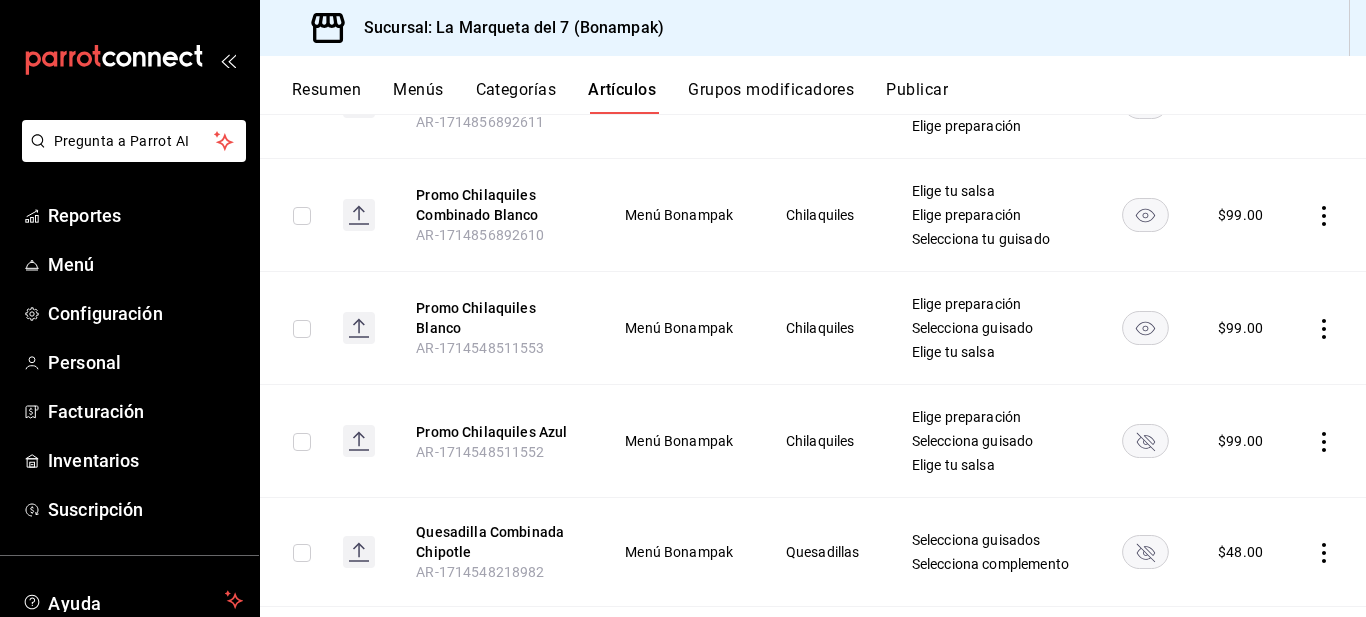 click 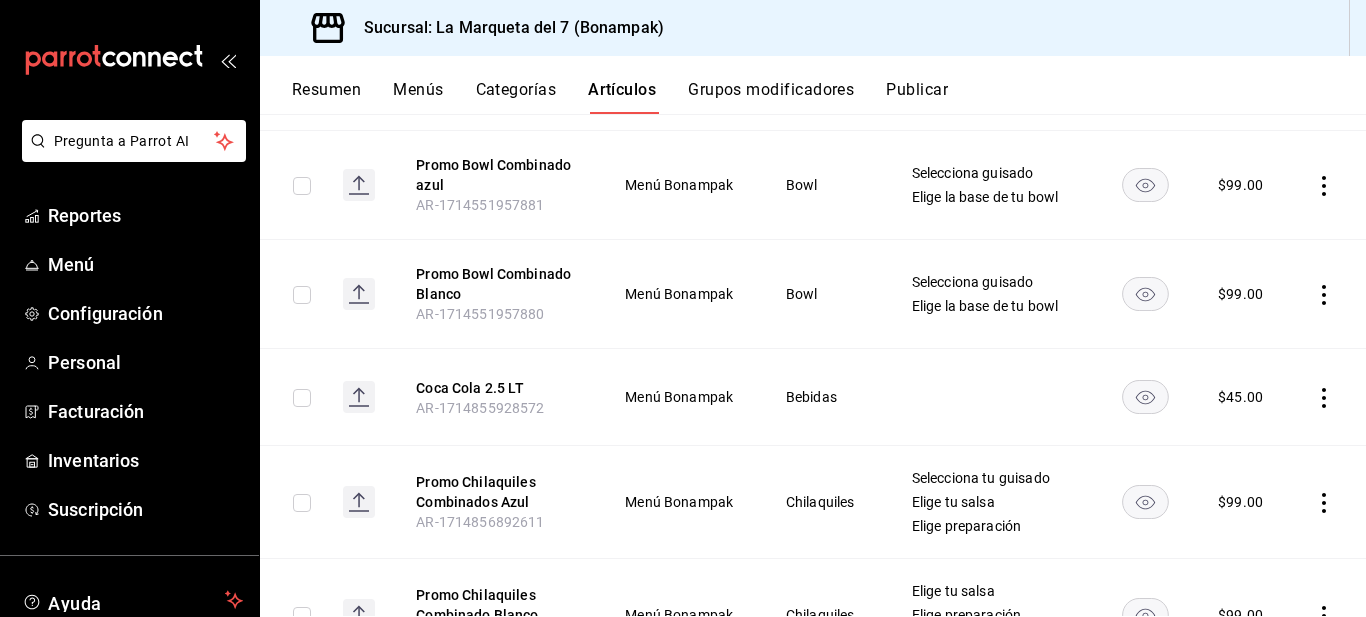 scroll, scrollTop: 73, scrollLeft: 0, axis: vertical 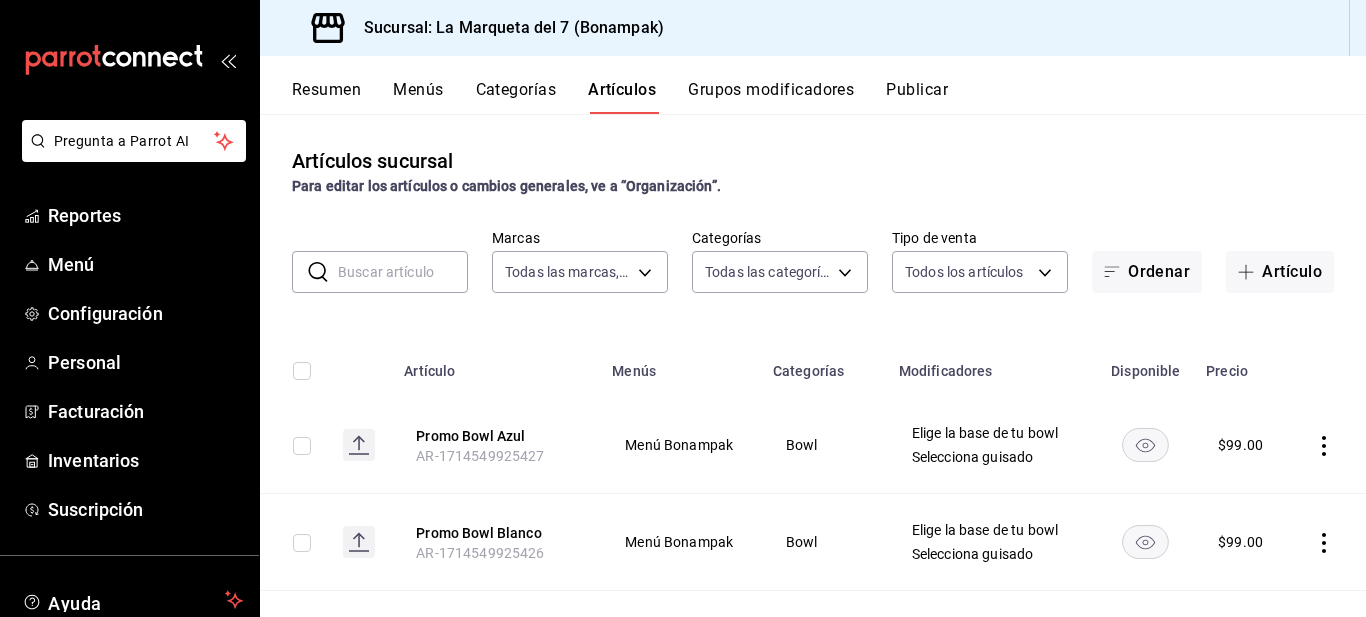 type on "33bf0dba-03f6-45c2-b48f-0d459bc7c5b9" 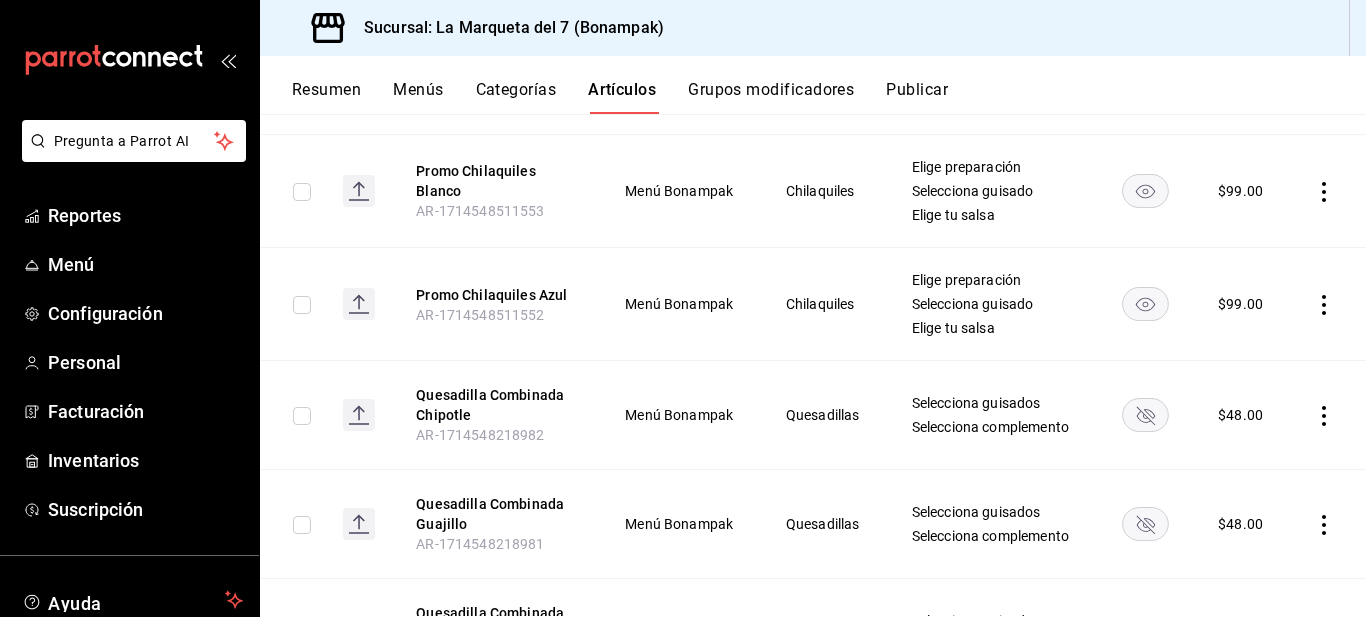 scroll, scrollTop: 1010, scrollLeft: 0, axis: vertical 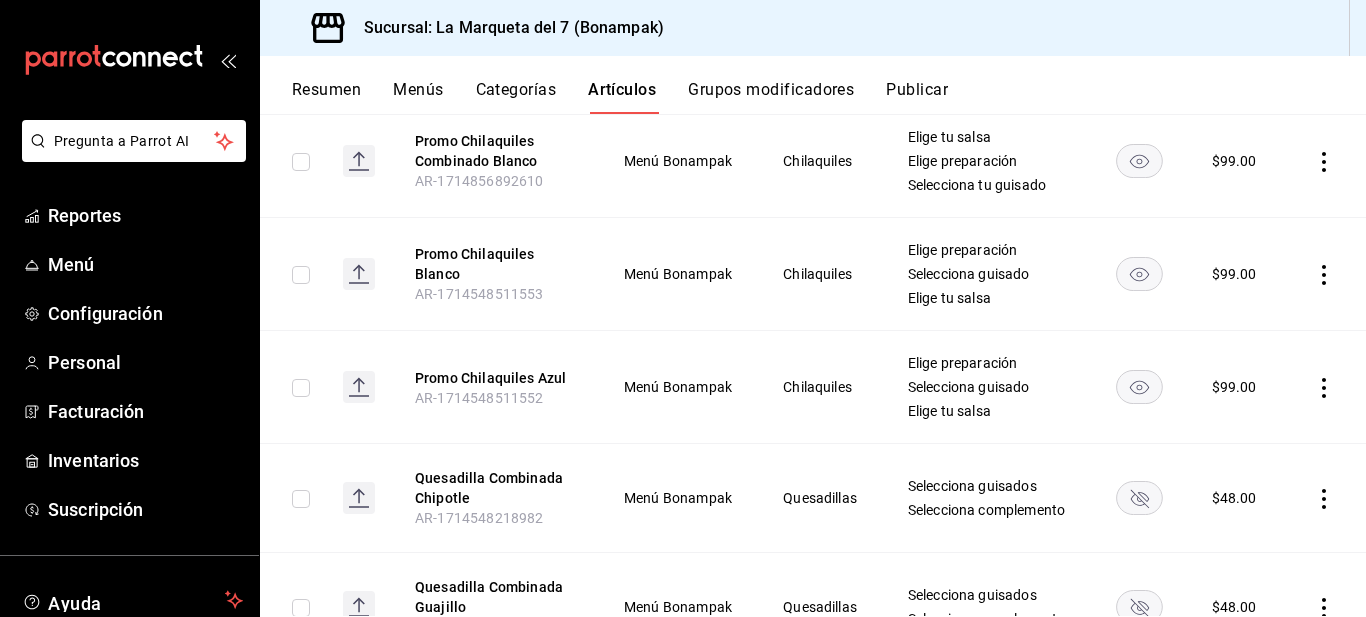 click at bounding box center (1327, 387) 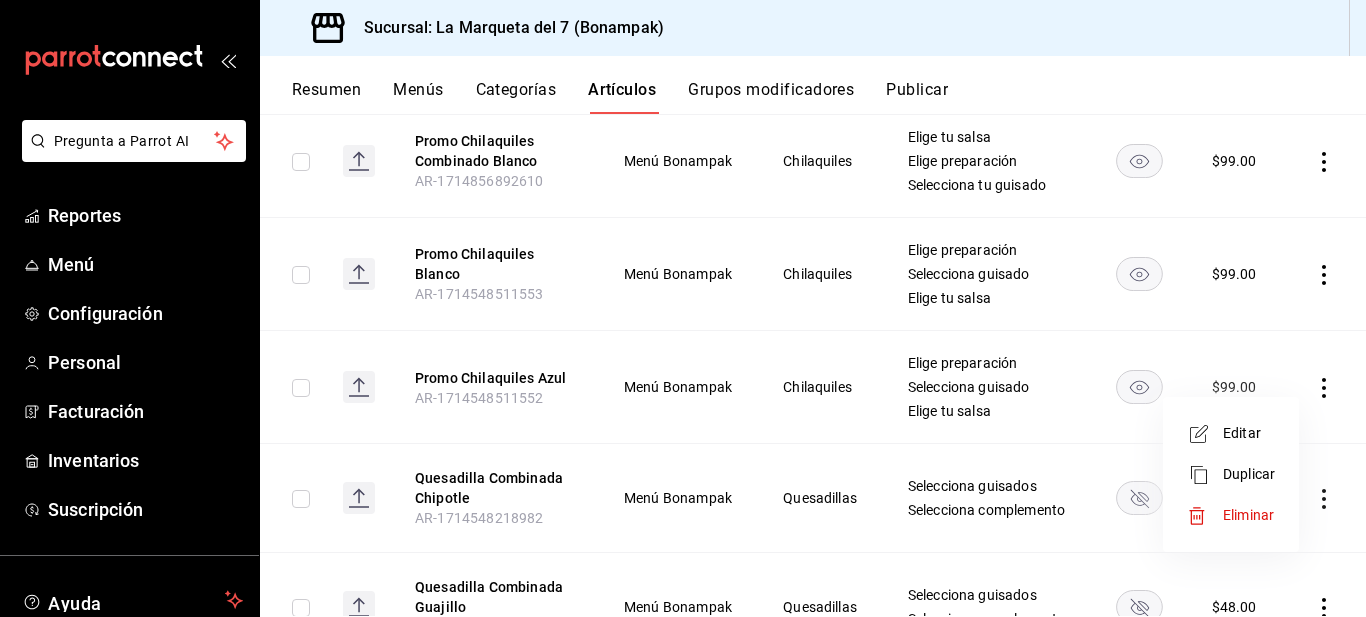 click at bounding box center (683, 308) 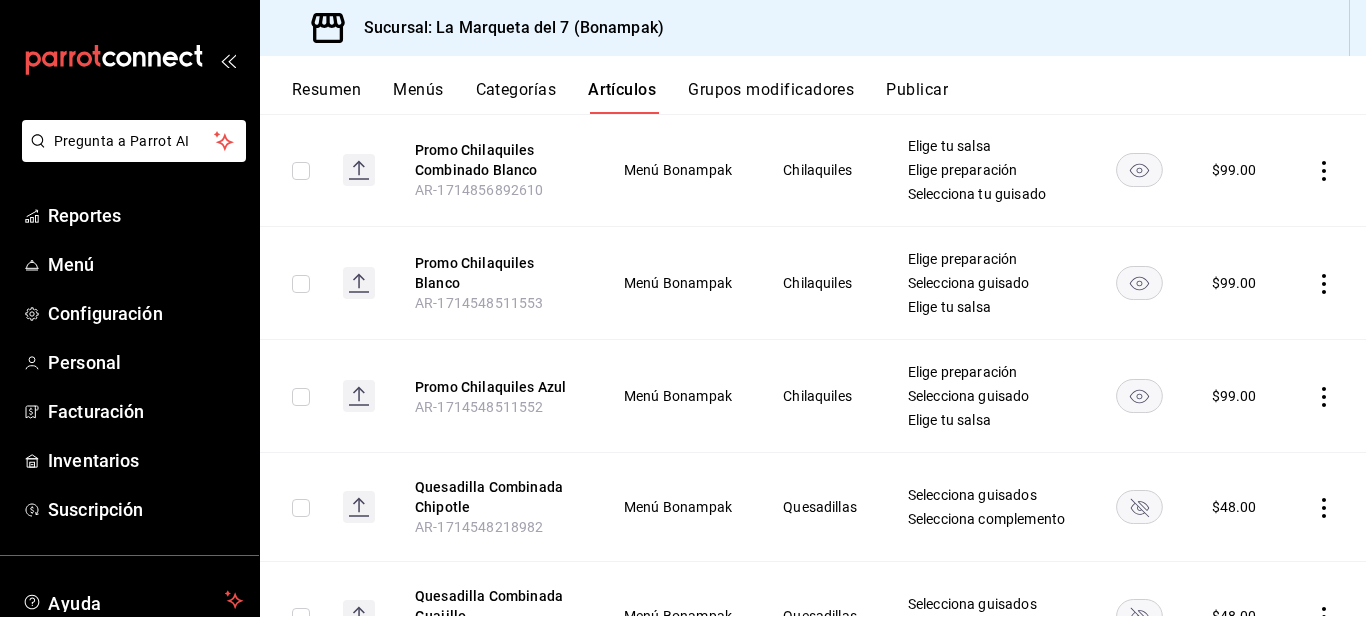 scroll, scrollTop: 783, scrollLeft: 0, axis: vertical 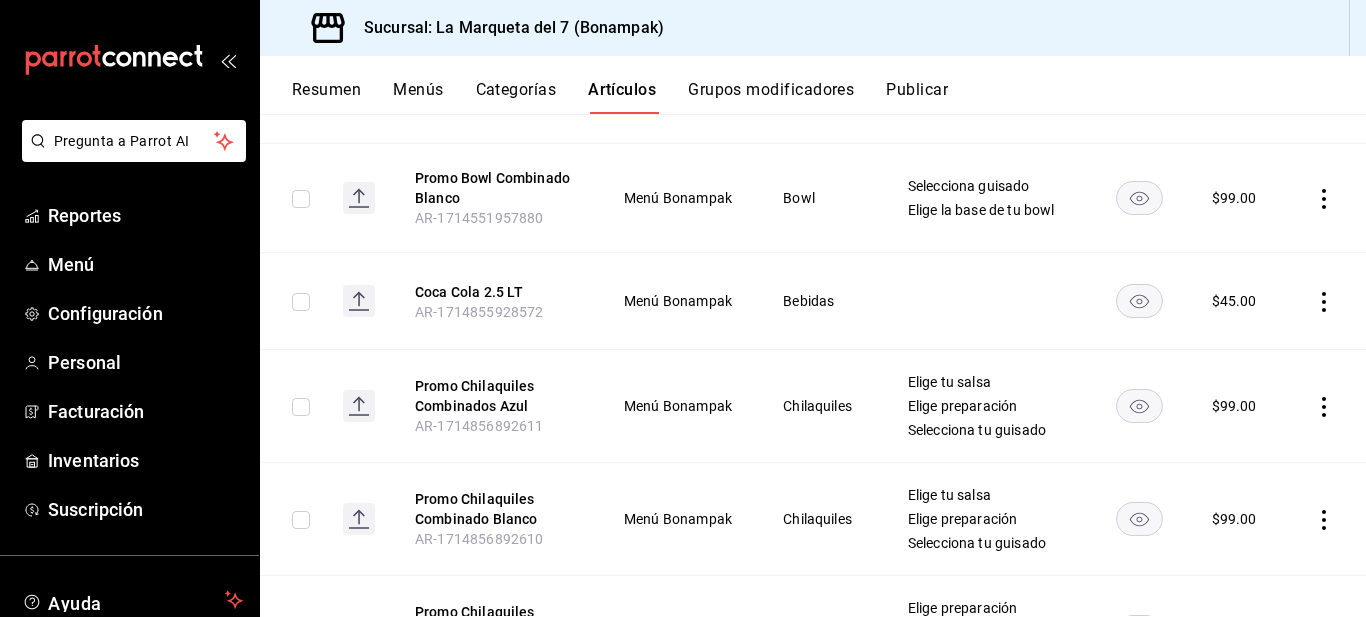 click 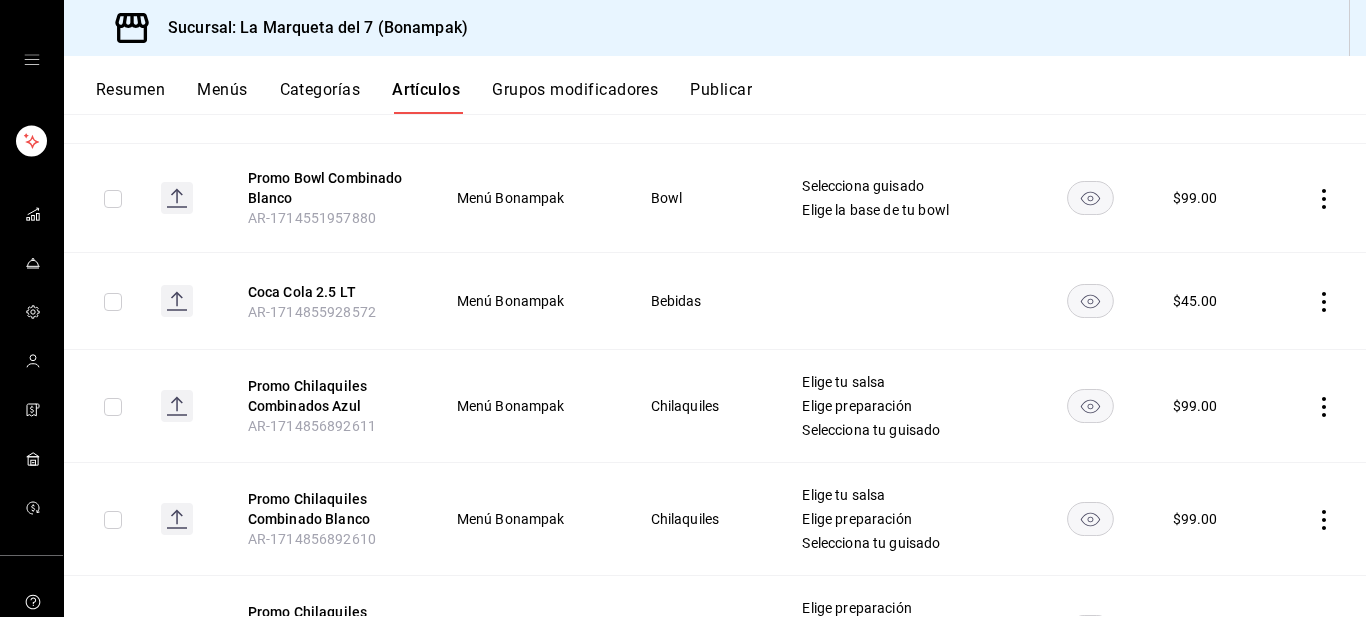 click 